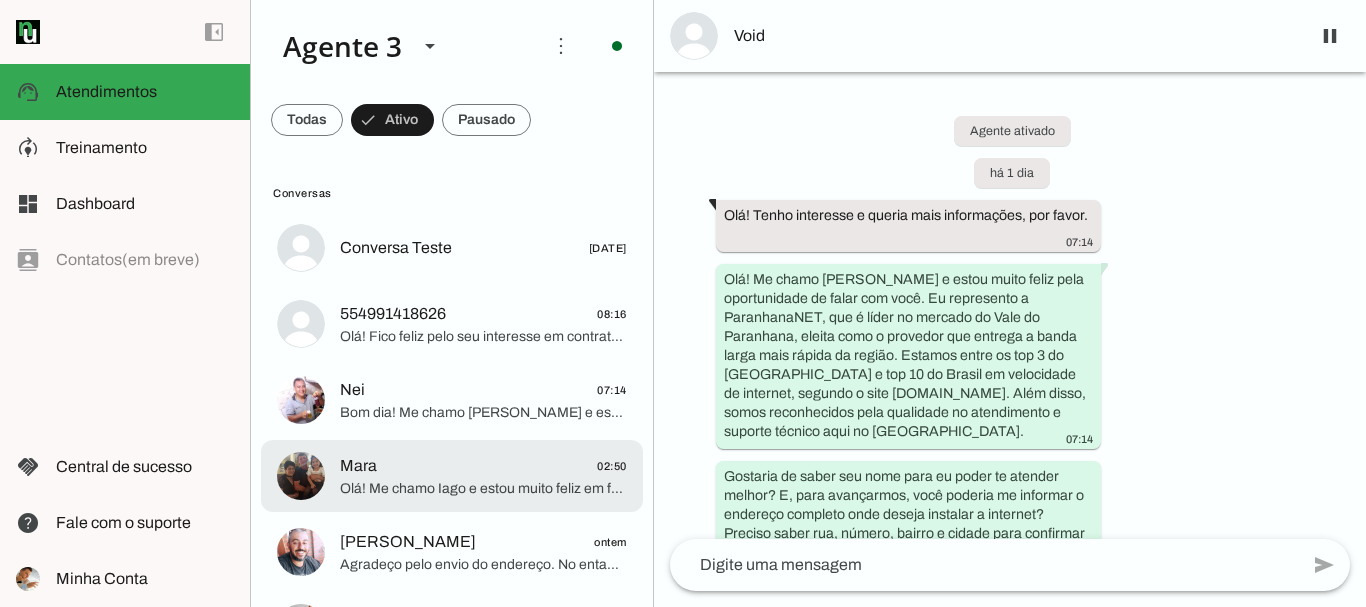 scroll, scrollTop: 0, scrollLeft: 0, axis: both 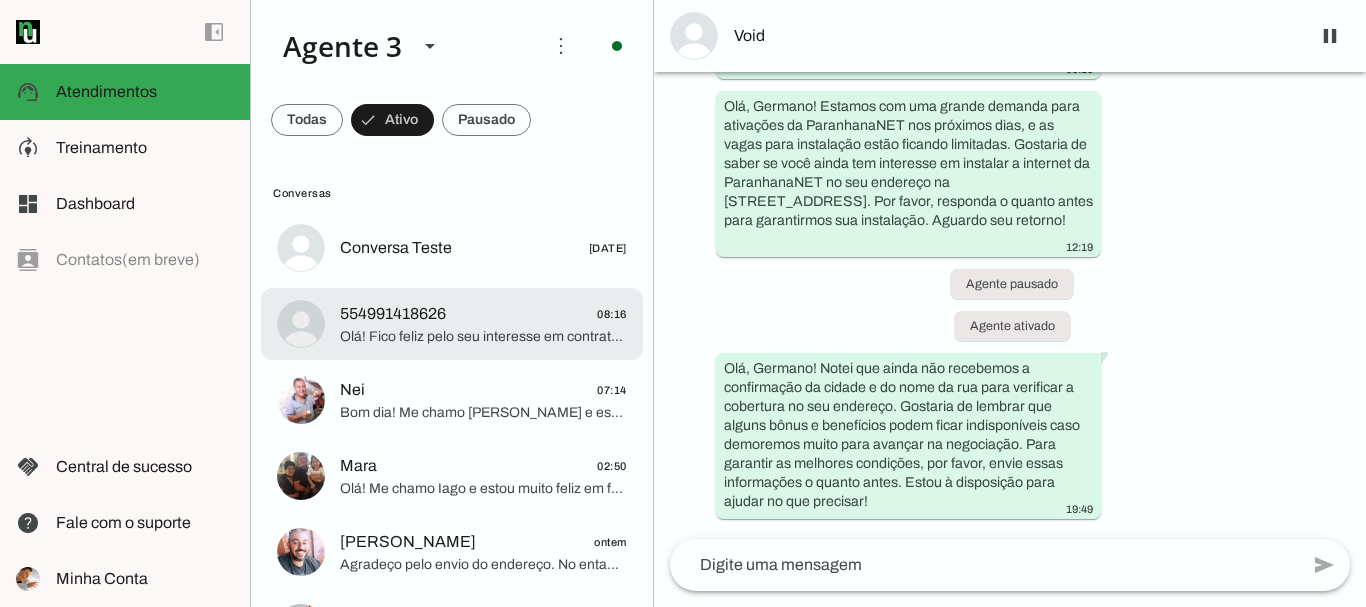 click on "554991418626
08:16" 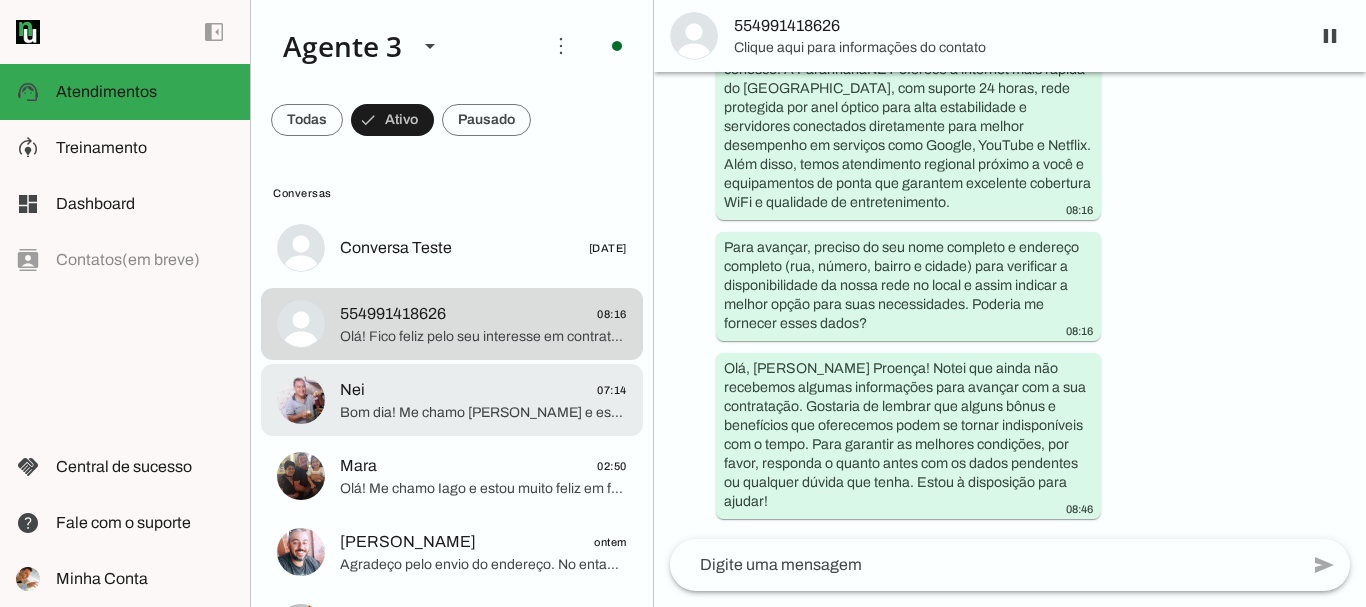 click on "Bom dia! Me chamo [PERSON_NAME] e estou muito feliz em ter a oportunidade de falar com você. Sou da ParanhanaNET, um provedor líder de mercado, eleito como o que entrega a banda larga mais veloz de todo o [GEOGRAPHIC_DATA] e está no top 3 do ranking de velocidade de internet no [GEOGRAPHIC_DATA] e no Top 10 do Brasil, segundo o site [DOMAIN_NAME]. Também somos reconhecidos pela qualidade de atendimento e suporte técnico na região.
Para saber se podemos atender você, poderia me informar seu nome e o endereço completo onde deseja a instalação? Preciso do nome da rua, número, bairro e cidade, por favor." 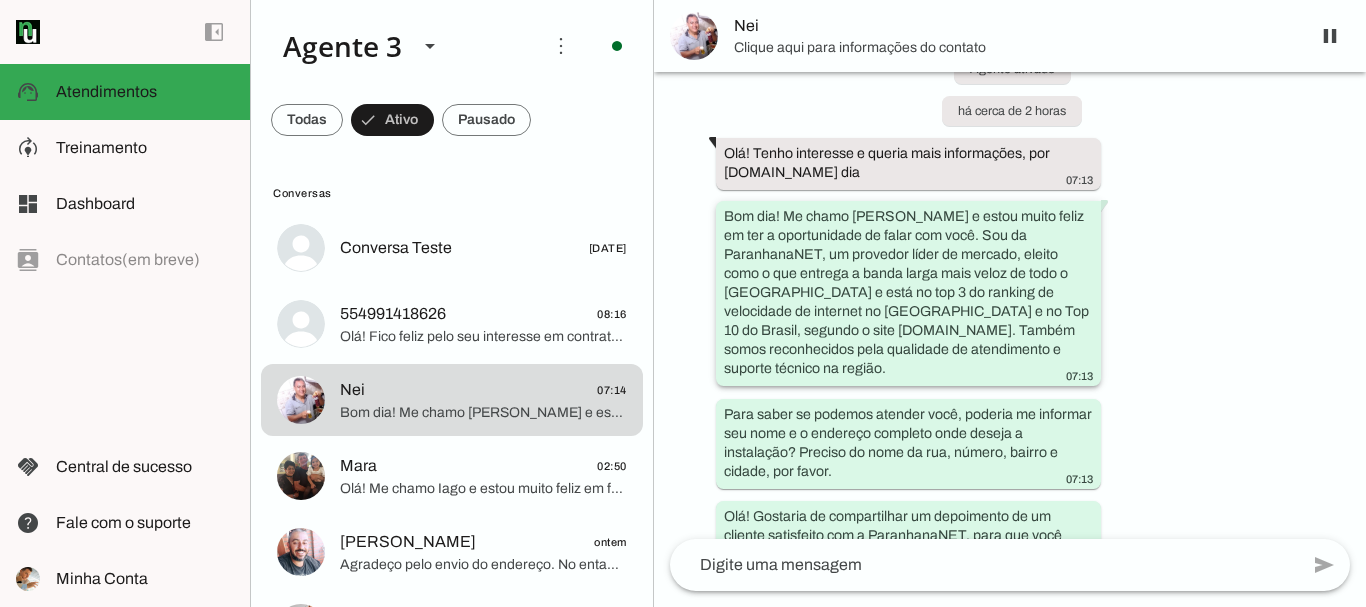 scroll, scrollTop: 0, scrollLeft: 0, axis: both 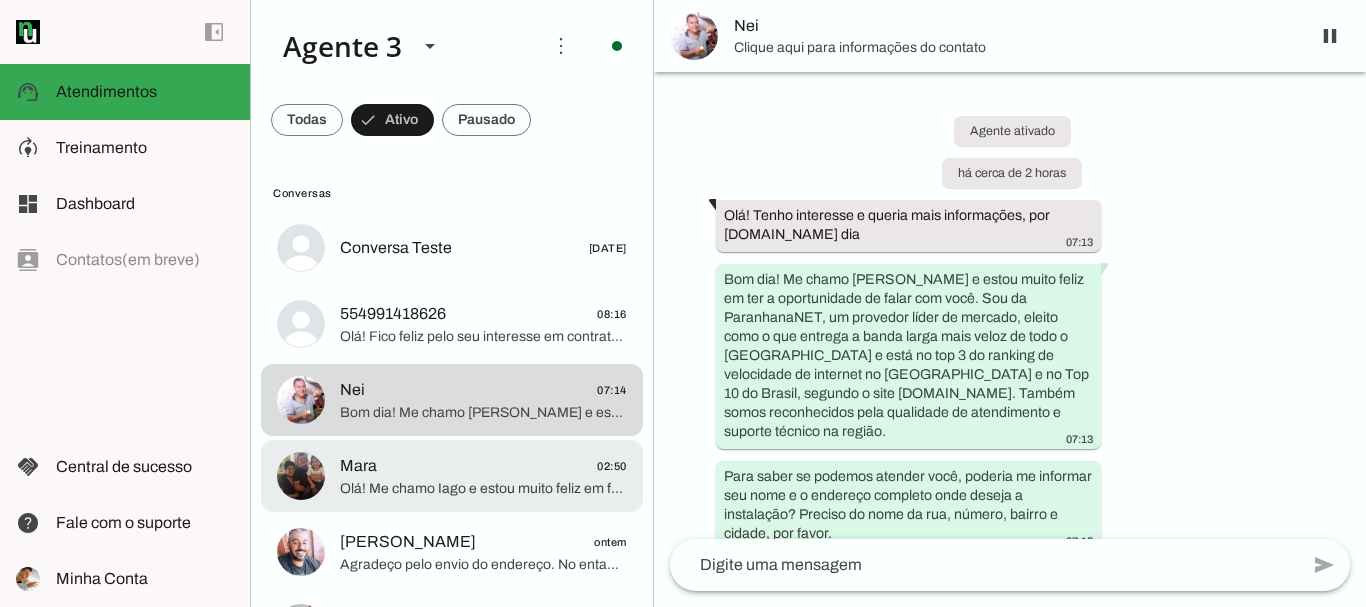 click on "Olá! Me chamo Iago e estou muito feliz em falar com você. Sou consultor da [PERSON_NAME], um provedor líder de mercado, reconhecido como o que entrega a banda larga mais veloz de todo o [GEOGRAPHIC_DATA]. Estamos no top 3 do ranking de velocidade de internet no [GEOGRAPHIC_DATA] e no Top 10 do [GEOGRAPHIC_DATA], segundo o site [DOMAIN_NAME]. Além disso, somos reconhecidos como o melhor provedor em qualidade de atendimento e suporte técnico na região.
Para que eu possa verificar a disponibilidade do serviço no seu endereço, poderia me informar o nome da rua, número, bairro e cidade onde deseja a instalação? Também preciso saber seu nome para poder continuar o atendimento." 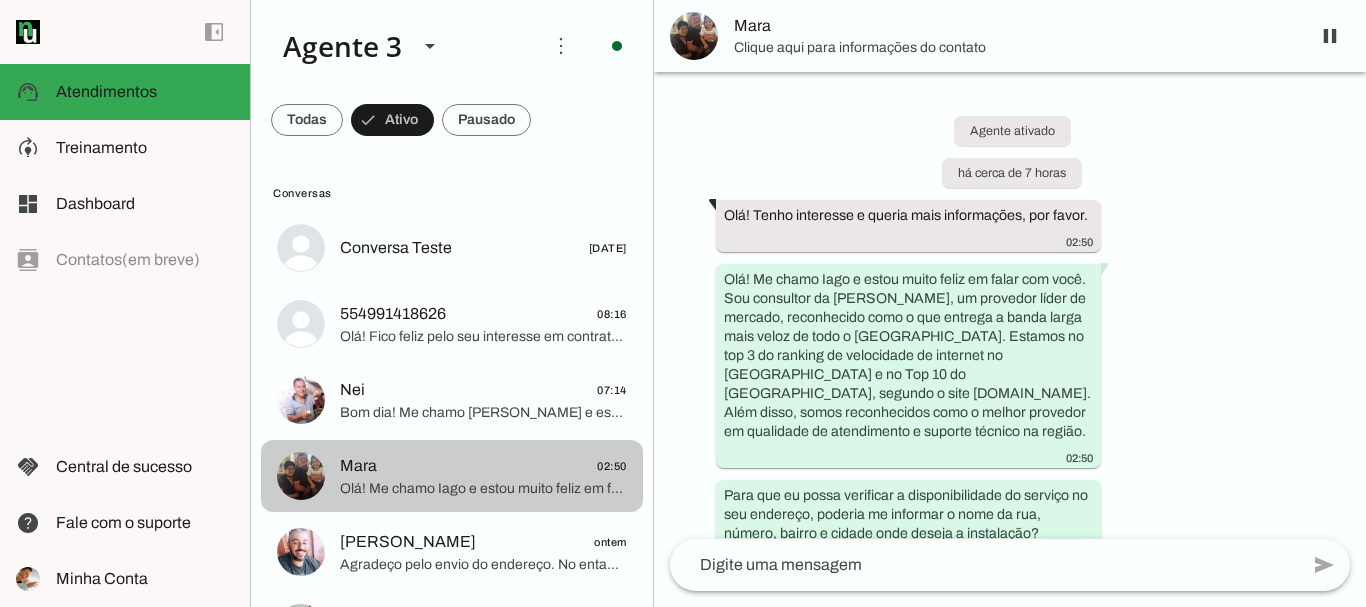 scroll, scrollTop: 51, scrollLeft: 0, axis: vertical 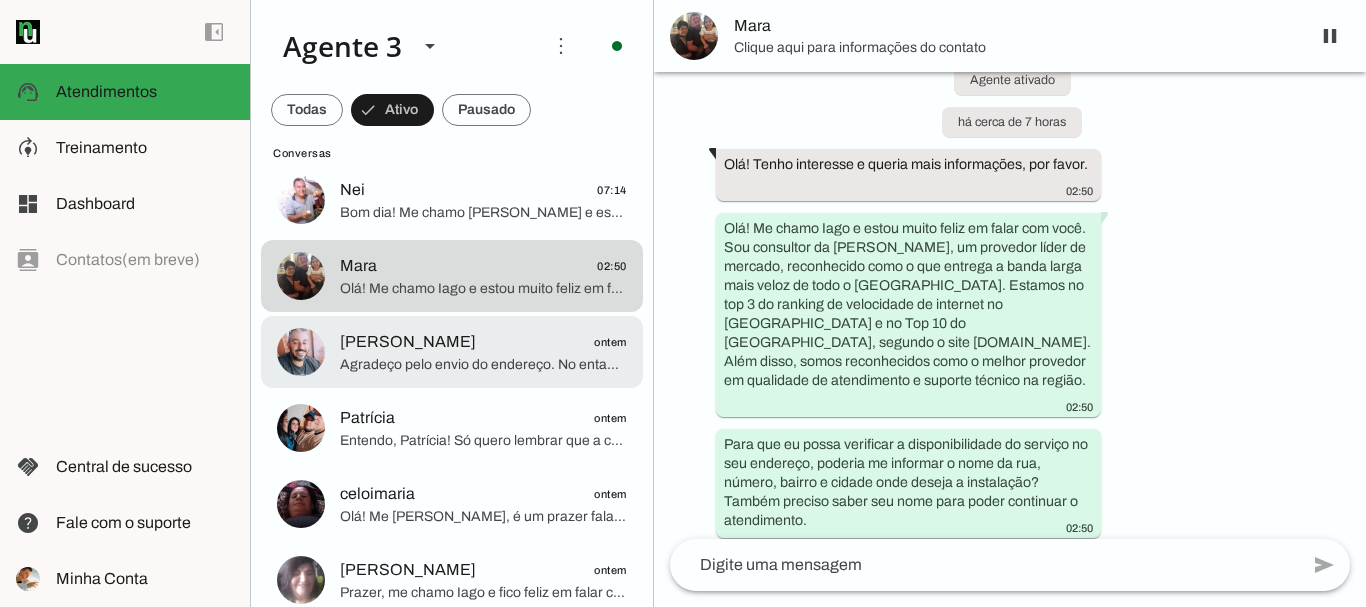 click on "Agradeço pelo envio do endereço. No entanto, [GEOGRAPHIC_DATA]/RS não está entre as cidades onde temos cobertura técnica e rede de fibra óptica disponível, que são Parobé, [GEOGRAPHIC_DATA] e Igrejinha. Infelizmente, ainda não temos rede disponível no endereço que você informou.
Vamos incluir seu contato em nossa lista de espera, assim que houver disponibilidade de atendimento no seu endereço, entraremos em contato para verificar se ainda há interesse.
Agradeço muito pelo seu contato e fico à disposição para futuras oportunidades! Se precisar de mais informações, estou aqui para ajudar." 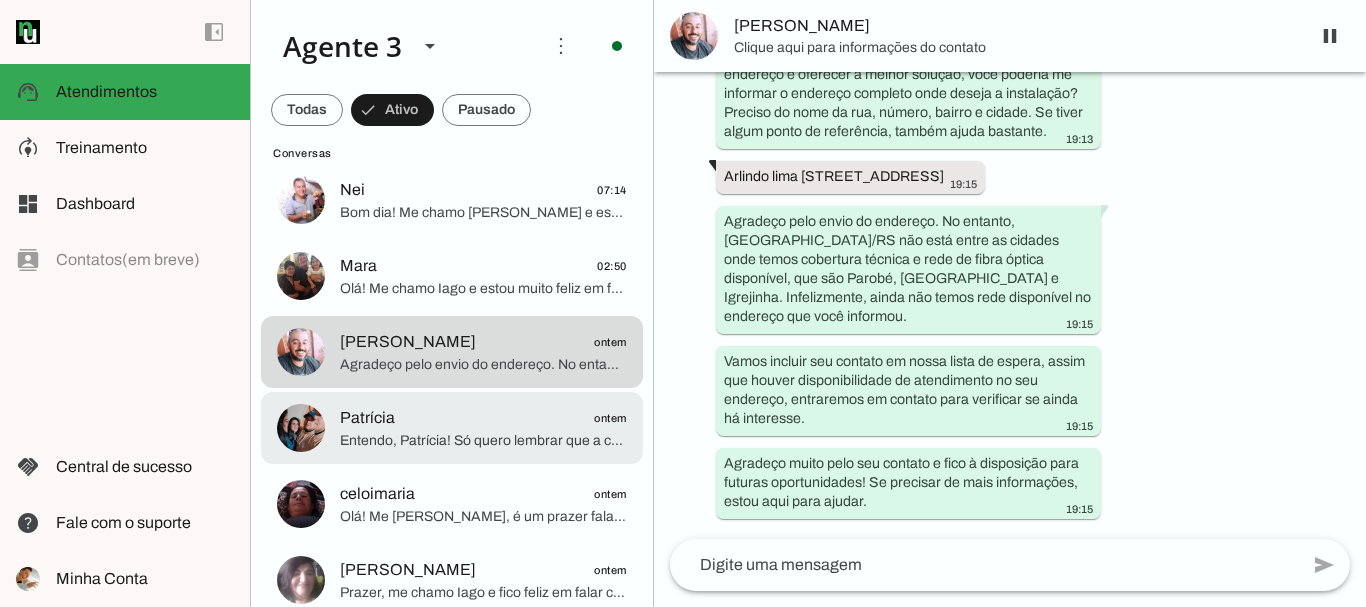 click on "Entendo, Patrícia! Só quero lembrar que a caixa de atendimento mais próxima do seu endereço tem poucas portas disponíveis, e a procura está alta, então é uma boa garantir a sua antes que esgotem.
Se preferir, posso deixar uma reserva para você agora, para não perder essa oportunidade. Também fico à disposição para tirar qualquer dúvida que surgir no seu tempo.
Enquanto isso, aproveito para informar que, ao fechar agora, você terá instalação grátis, TV Digital com mais de 150 canais sem custo mensal, e suporte 24 horas com atendimento humanizado.
Se precisar de algo, é só chamar. Quer que eu deixe sua reserva?" 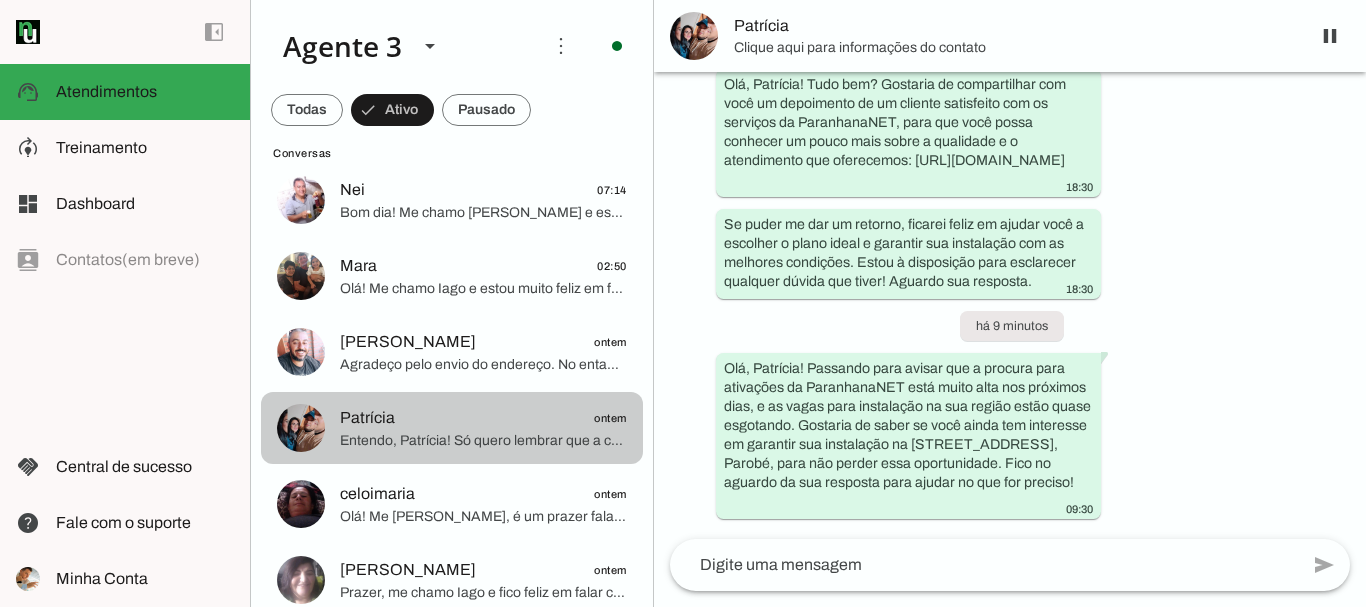 scroll, scrollTop: 3149, scrollLeft: 0, axis: vertical 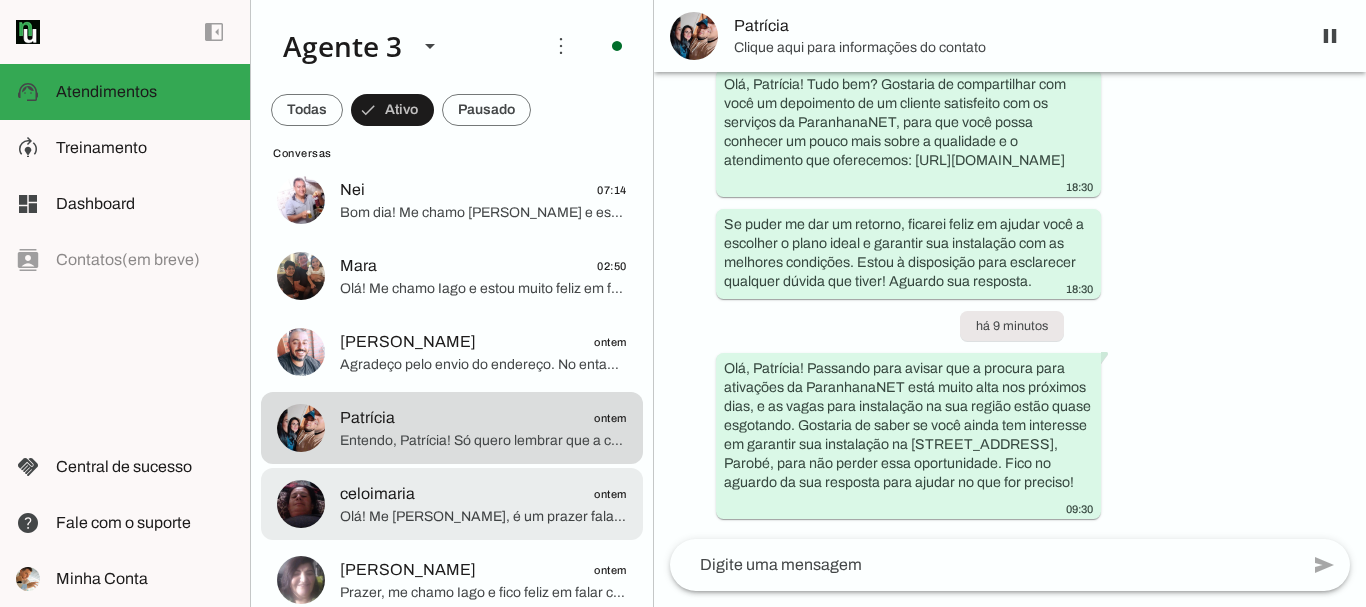 click on "celoimaria
ontem
Olá! Me [PERSON_NAME], é um prazer falar com você. A ParanhanaNET é um provedor líder de mercado, eleito como o provedor que entrega a banda larga mais veloz de todo o [GEOGRAPHIC_DATA], estando no top 3 do ranking de velocidade de internet no [GEOGRAPHIC_DATA] e no Top 10 do Brasil, segundo o site [DOMAIN_NAME]. Além disso, somos reconhecidos como o melhor provedor em qualidade de atendimento e suporte técnico na região.
Para começarmos, qual é o seu nome? E poderia me informar o endereço completo onde deseja a instalação, por favor? Rua, número, bairro e cidade. Isso é importante para verificar a disponibilidade da nossa rede em sua área." at bounding box center (452, 48) 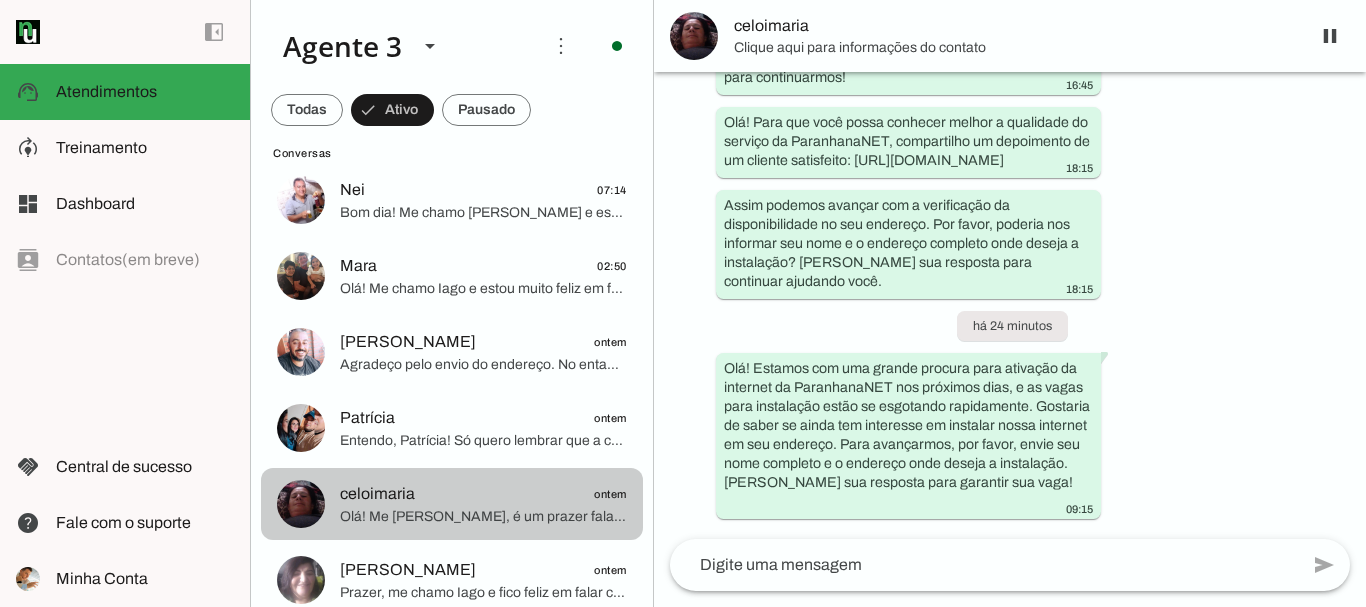 scroll, scrollTop: 672, scrollLeft: 0, axis: vertical 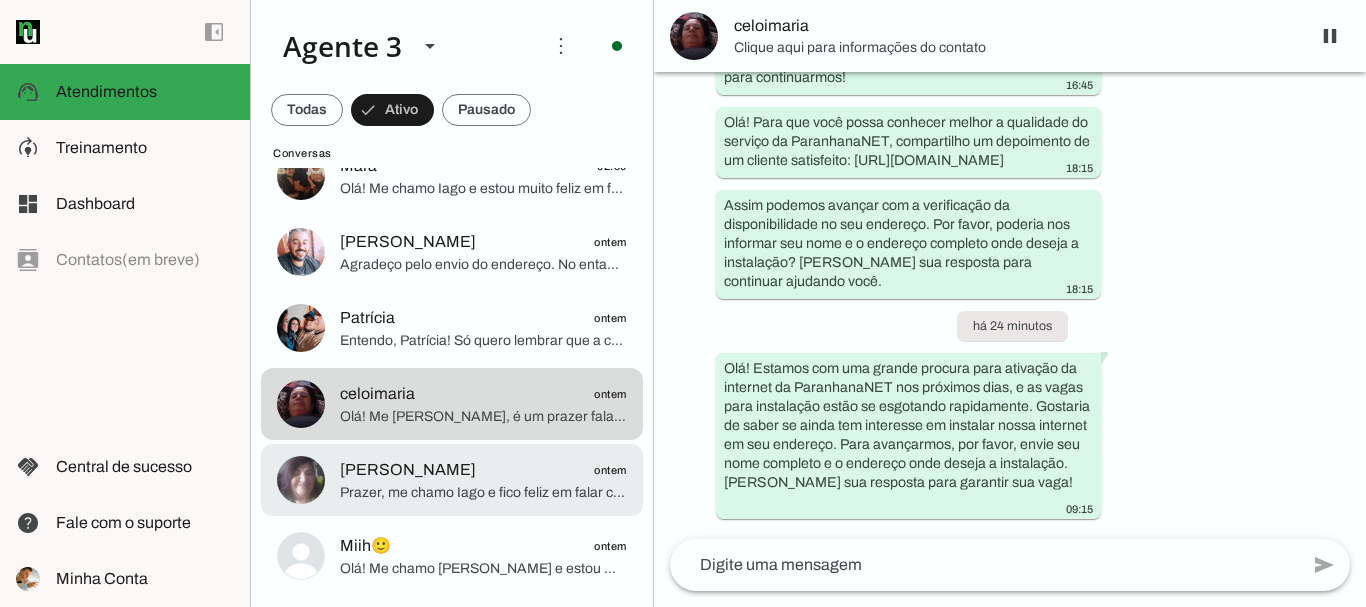 click on "[PERSON_NAME]" 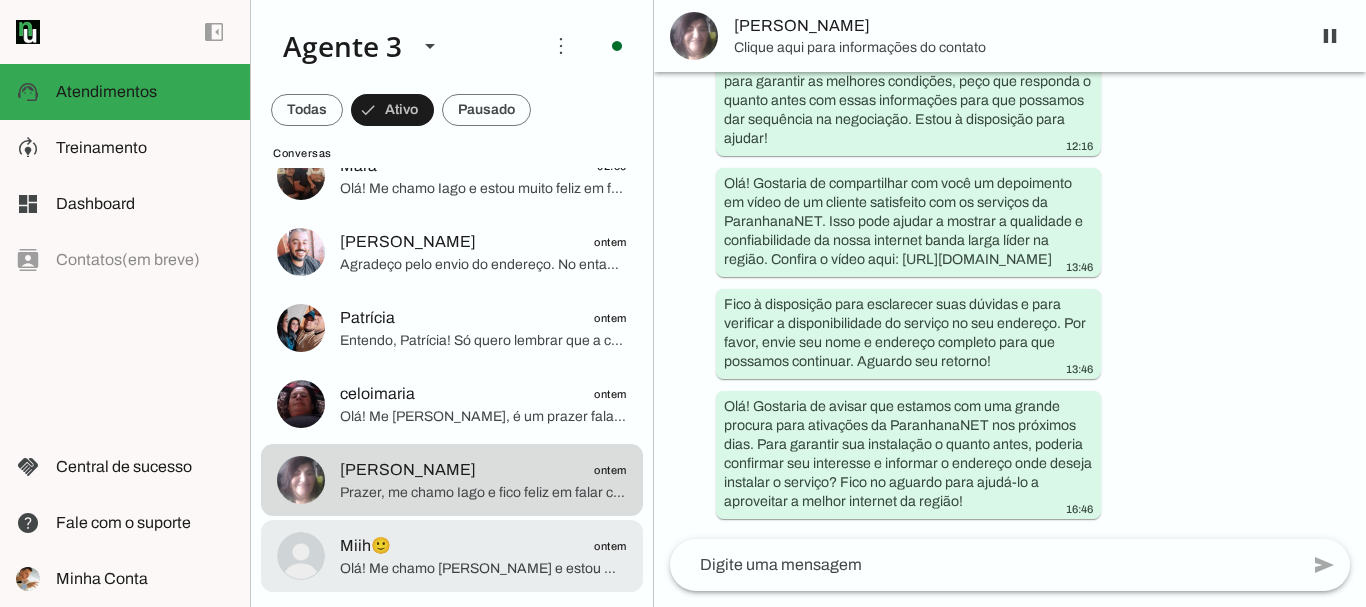 click at bounding box center (483, -52) 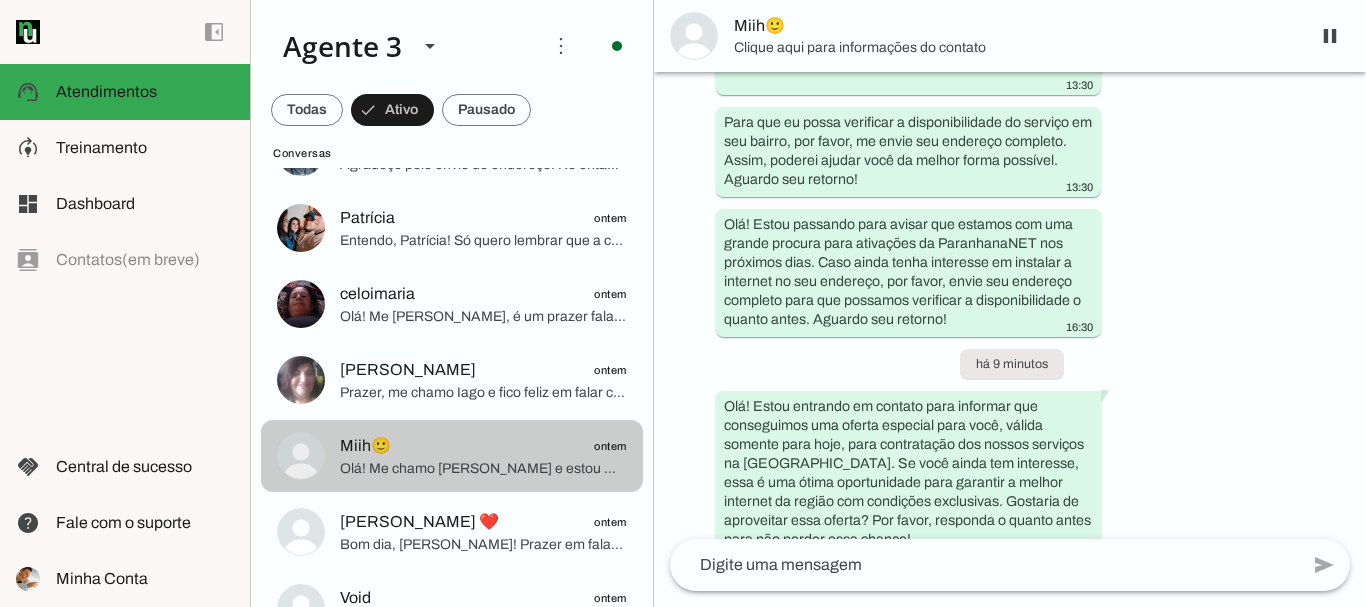 scroll, scrollTop: 451, scrollLeft: 0, axis: vertical 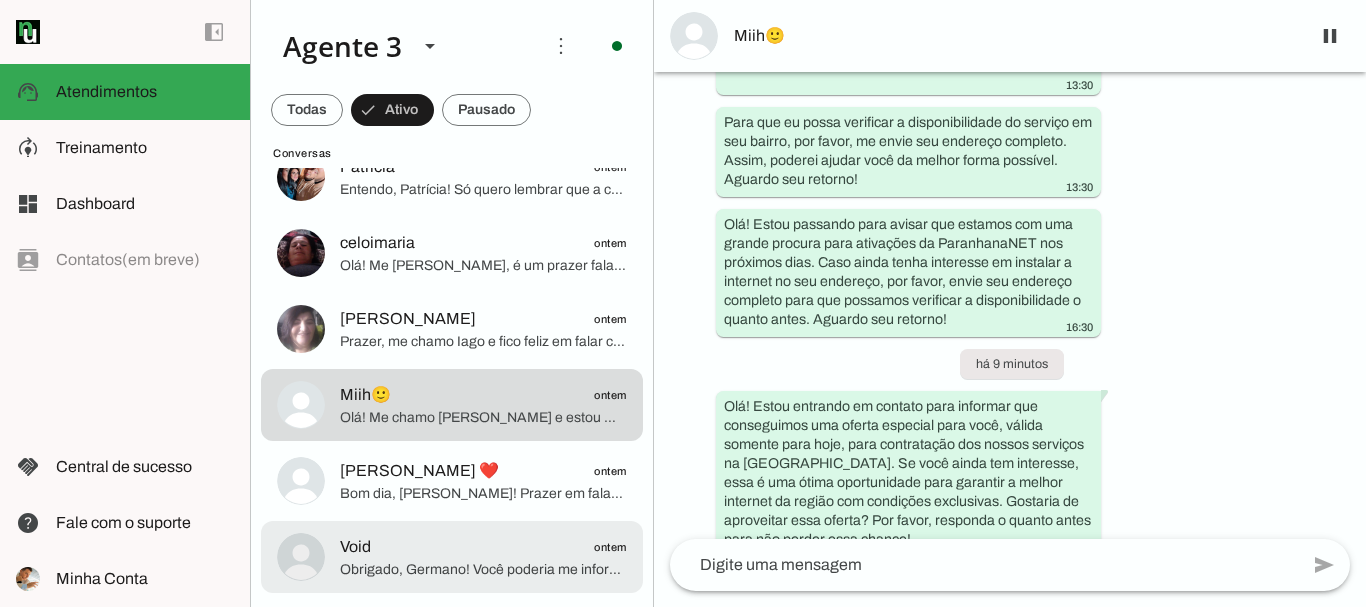 click on "Void
ontem" 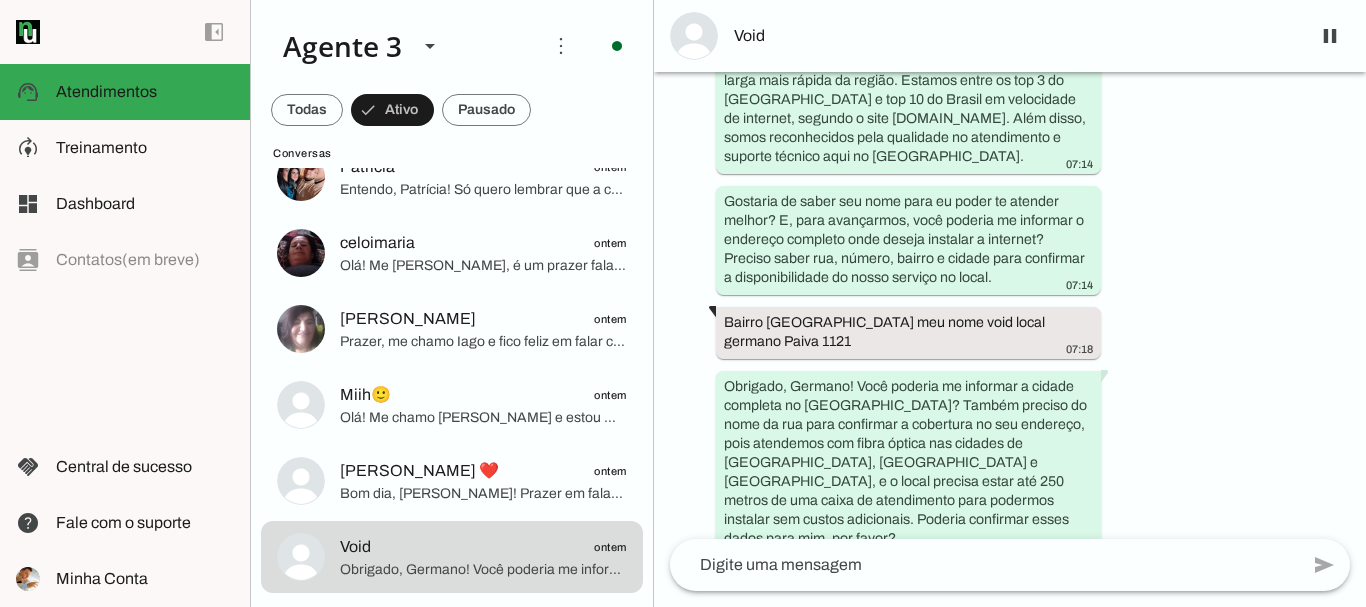 scroll, scrollTop: 294, scrollLeft: 0, axis: vertical 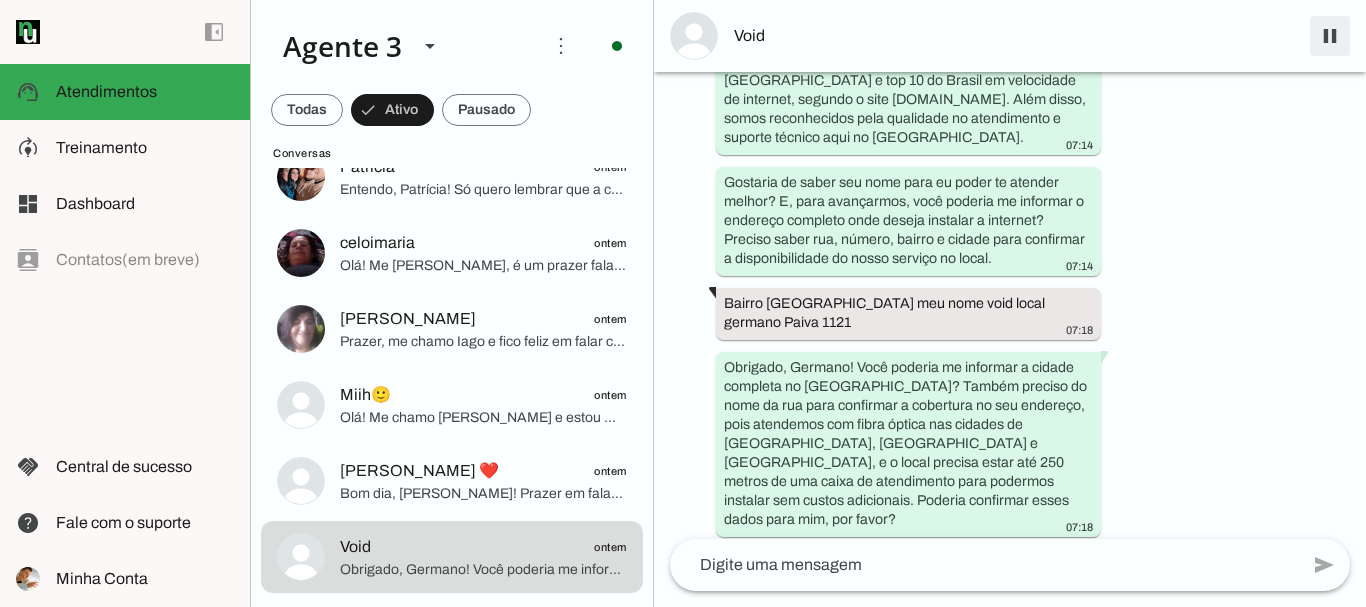 click at bounding box center [1330, 36] 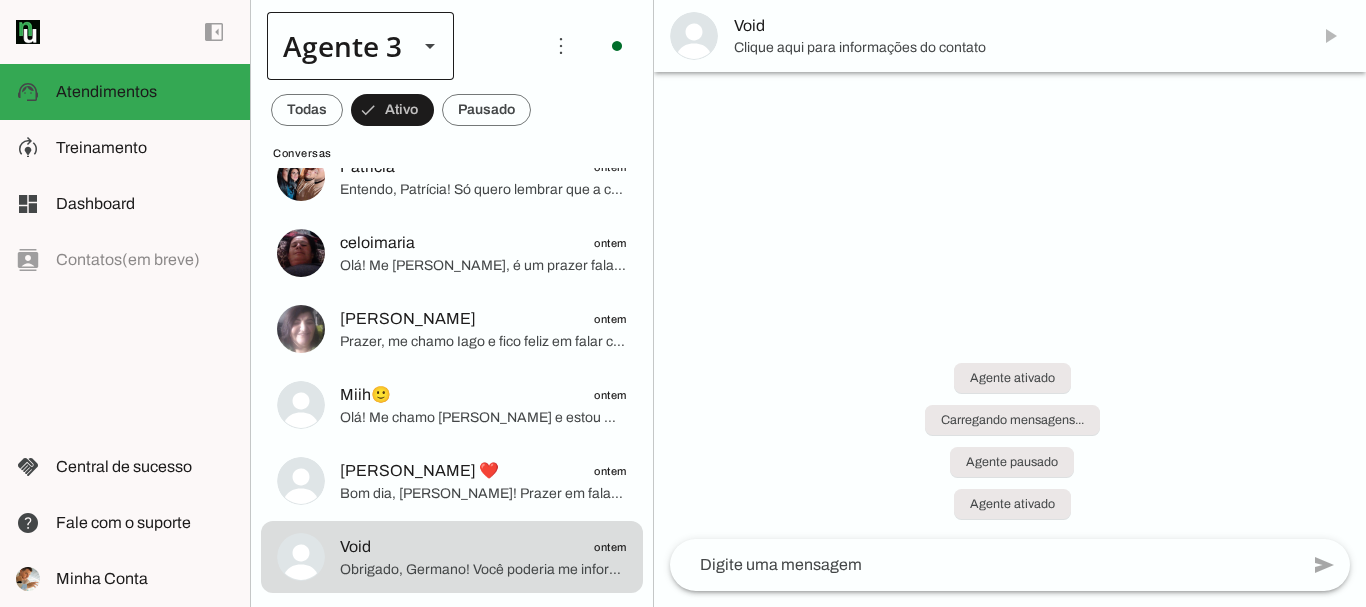 scroll, scrollTop: 0, scrollLeft: 0, axis: both 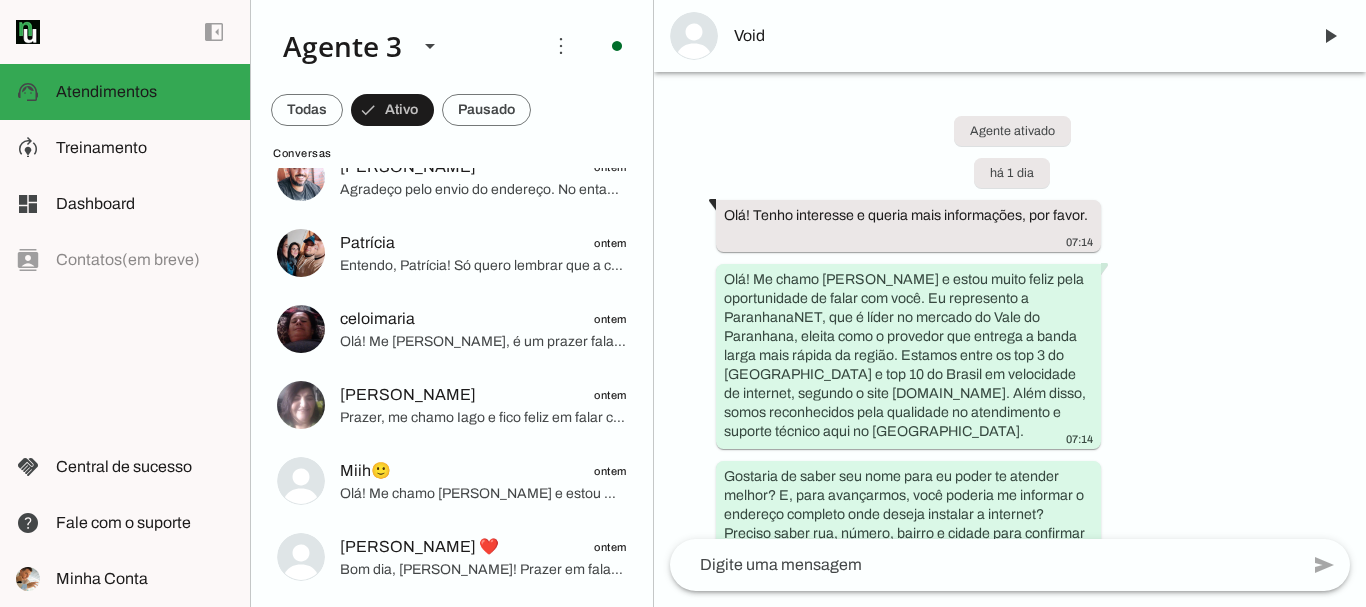click on "Void" at bounding box center [1014, 36] 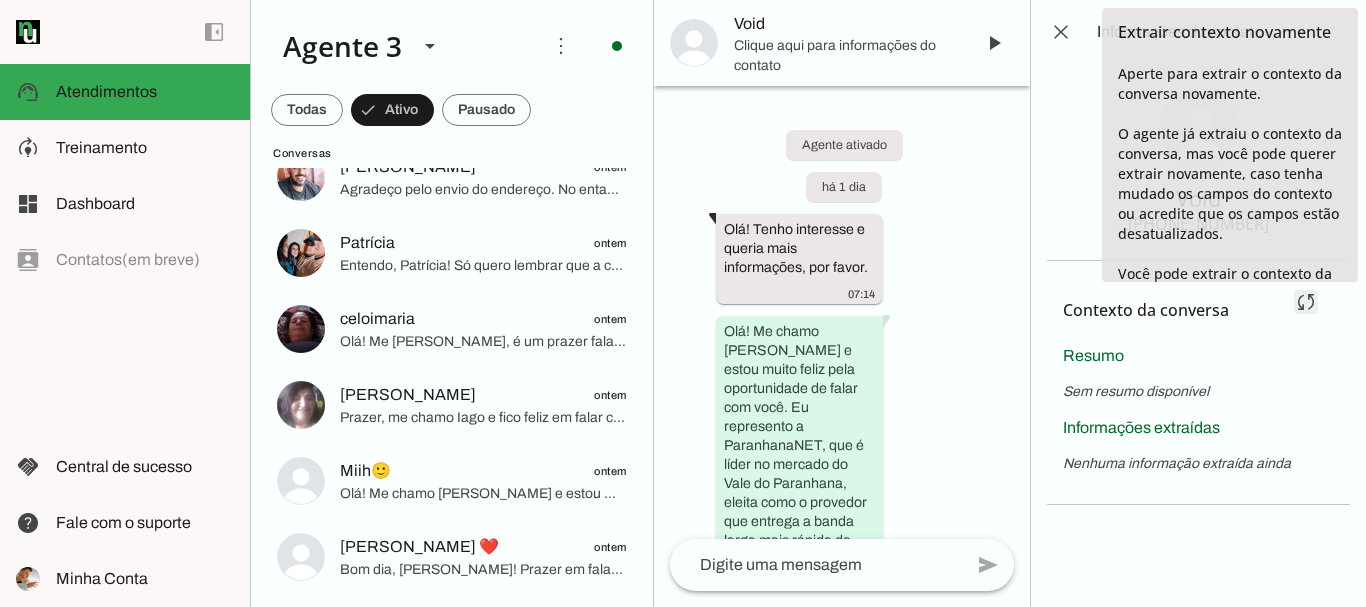 click at bounding box center [1306, 302] 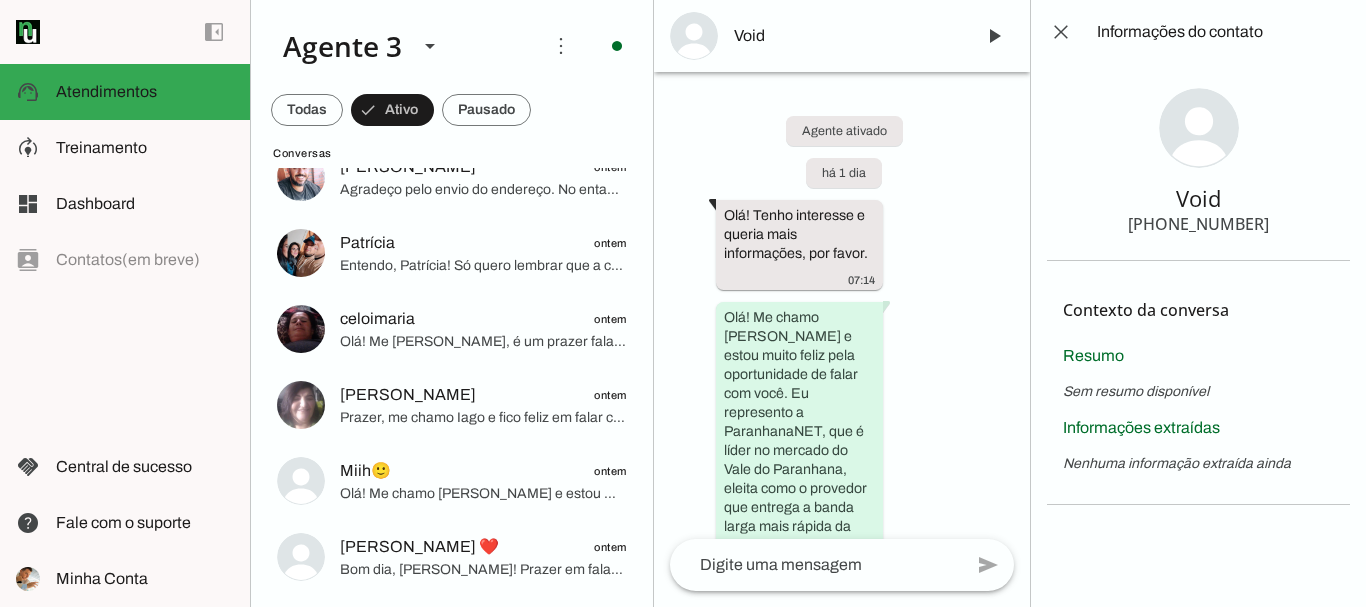 drag, startPoint x: 1174, startPoint y: 199, endPoint x: 1267, endPoint y: 229, distance: 97.71899 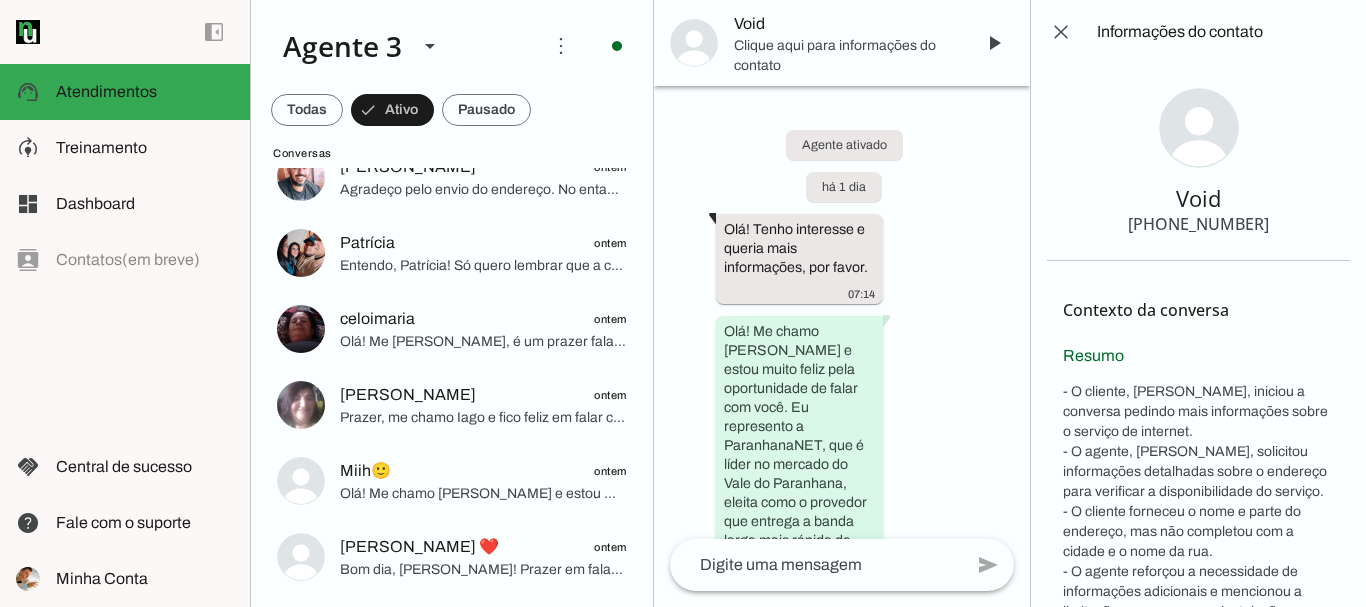 scroll, scrollTop: 0, scrollLeft: 0, axis: both 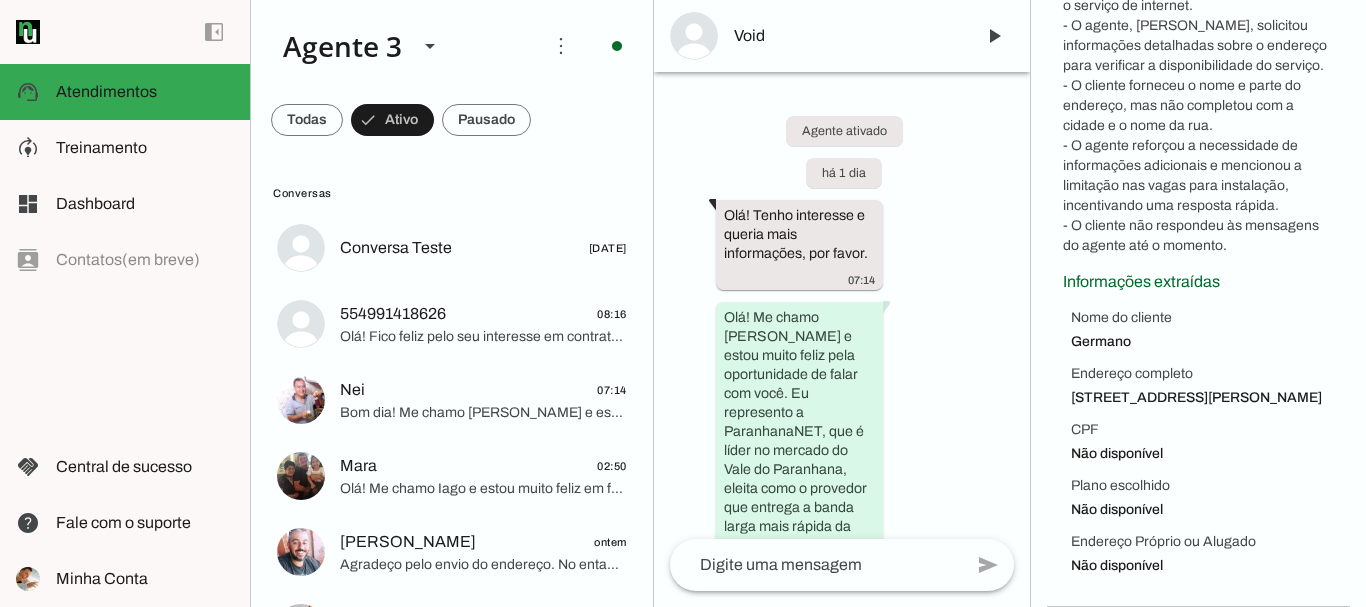 drag, startPoint x: 1062, startPoint y: 294, endPoint x: 1186, endPoint y: 420, distance: 176.78235 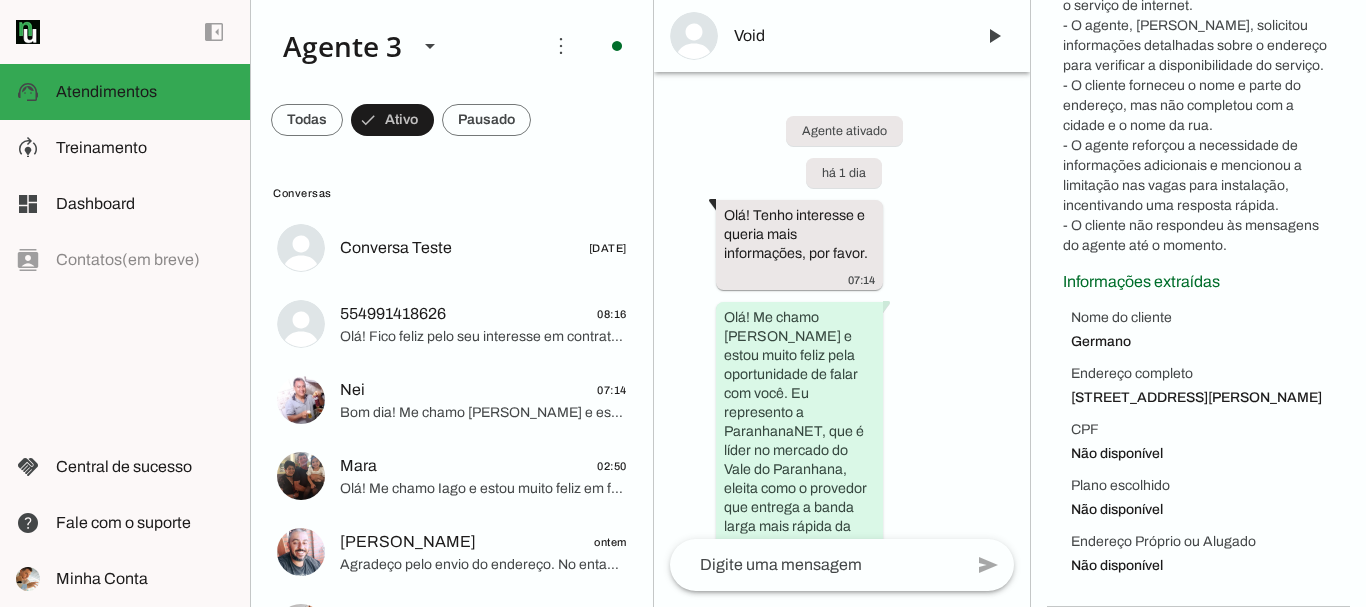 click on "Endereço completo" at bounding box center [1202, 374] 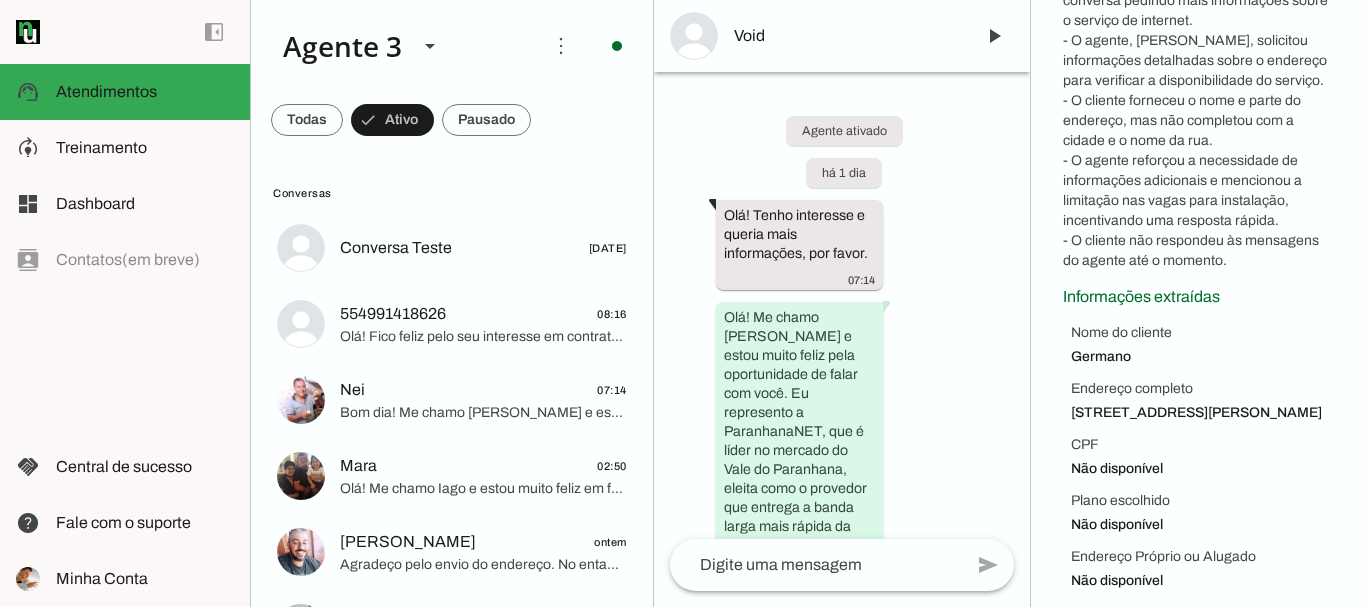 scroll, scrollTop: 246, scrollLeft: 0, axis: vertical 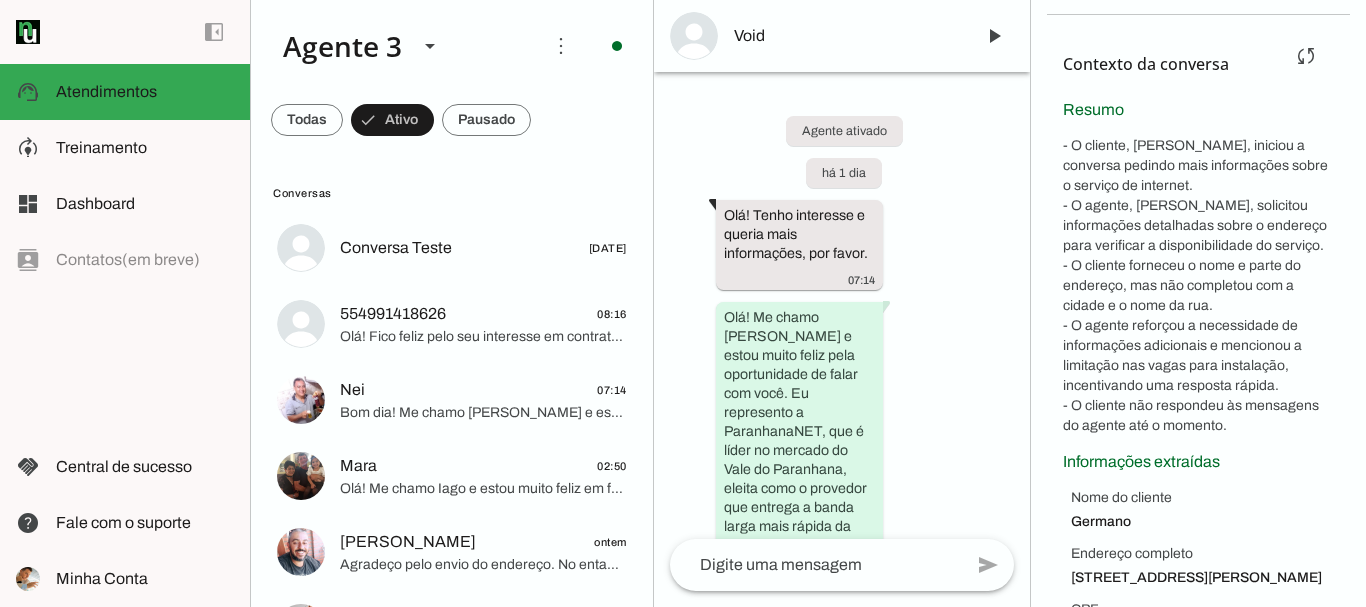 drag, startPoint x: 1049, startPoint y: 139, endPoint x: 1245, endPoint y: 423, distance: 345.0681 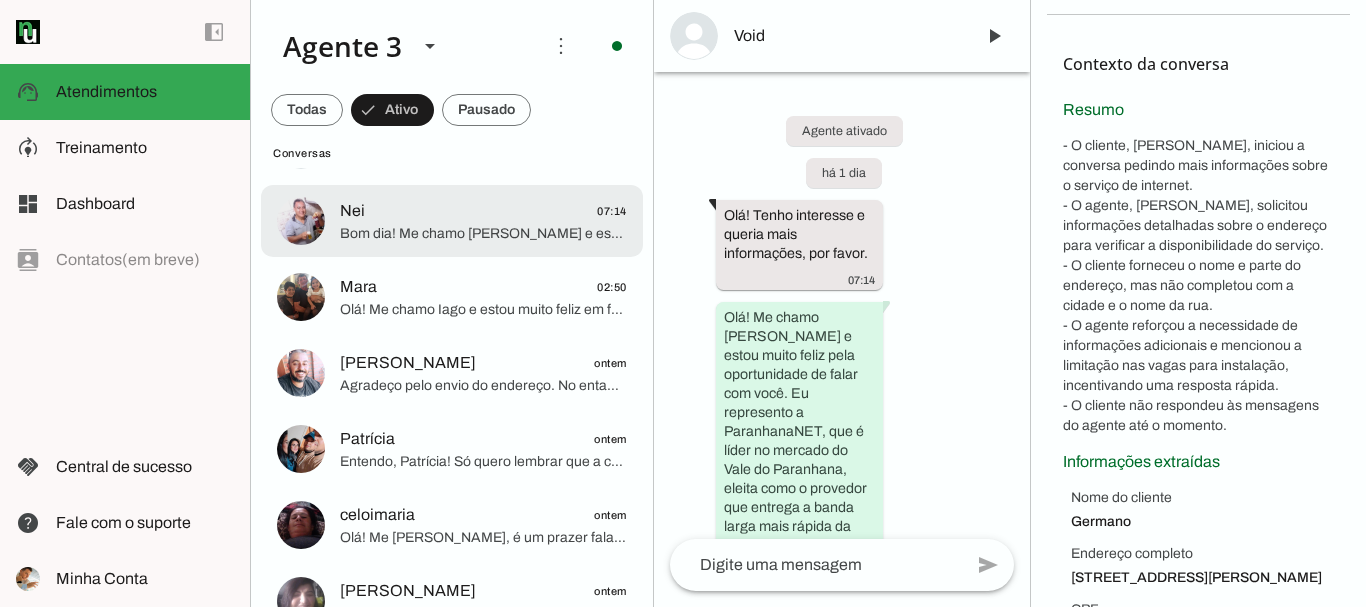 scroll, scrollTop: 375, scrollLeft: 0, axis: vertical 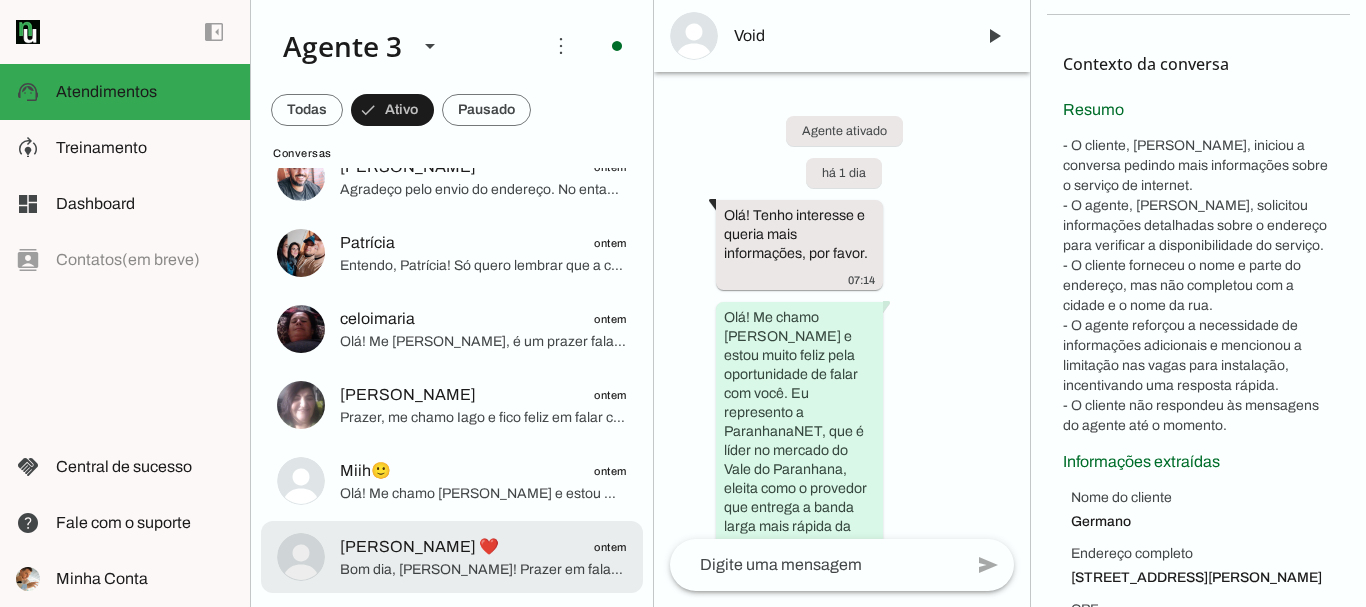 click on "[PERSON_NAME] ❤️" 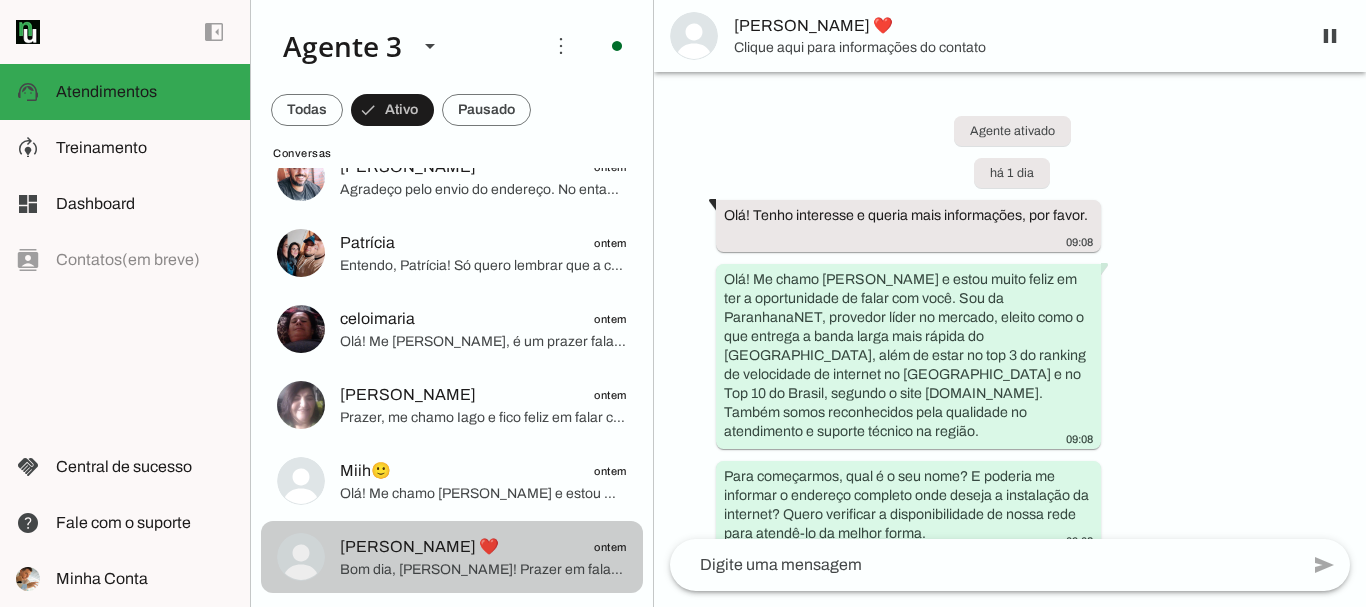 scroll, scrollTop: 808, scrollLeft: 0, axis: vertical 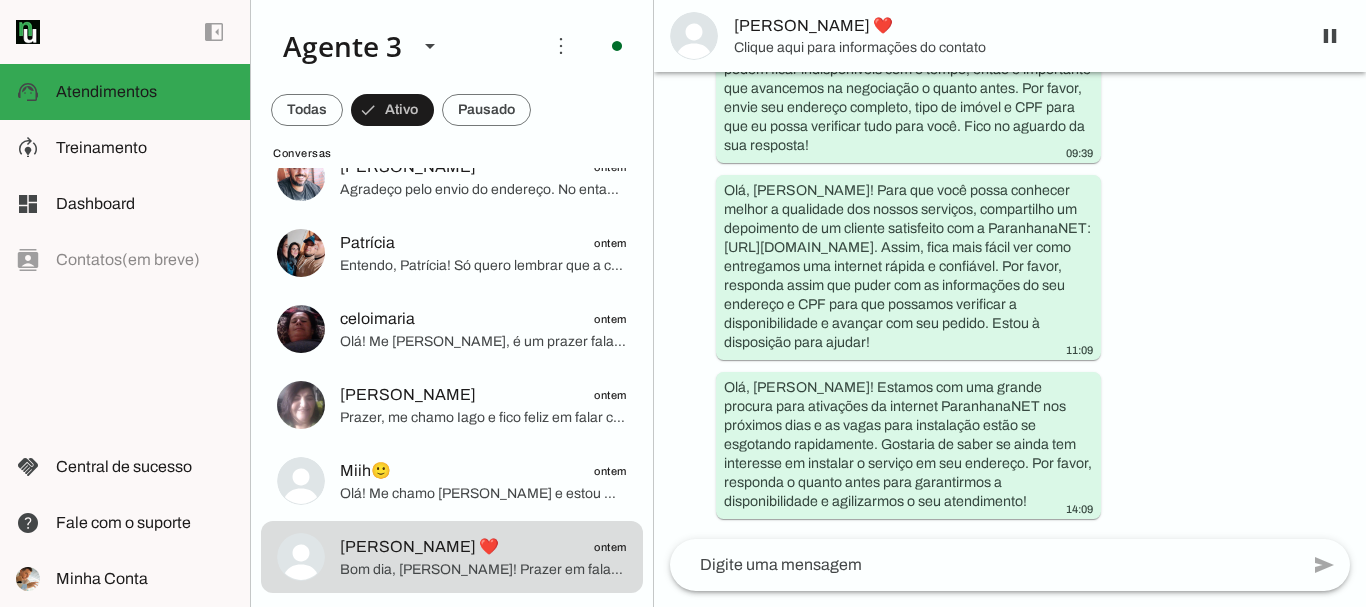 click on "[PERSON_NAME] ❤️" at bounding box center (1014, 26) 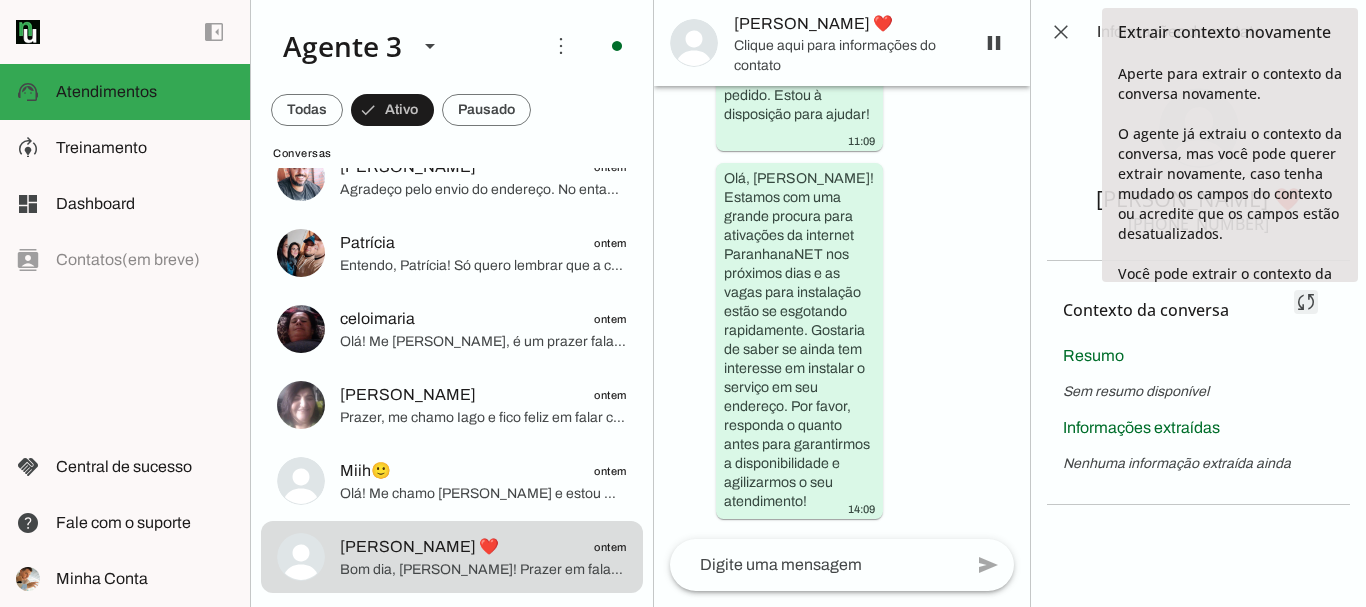 click at bounding box center (1306, 302) 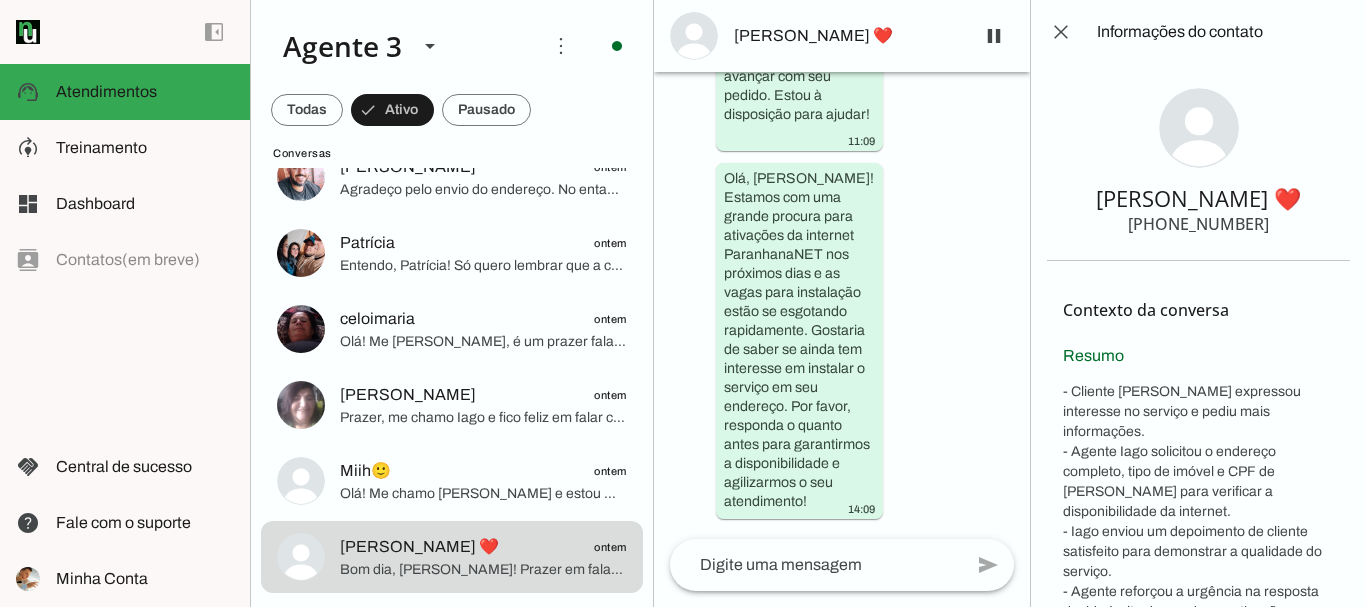 scroll, scrollTop: 0, scrollLeft: 0, axis: both 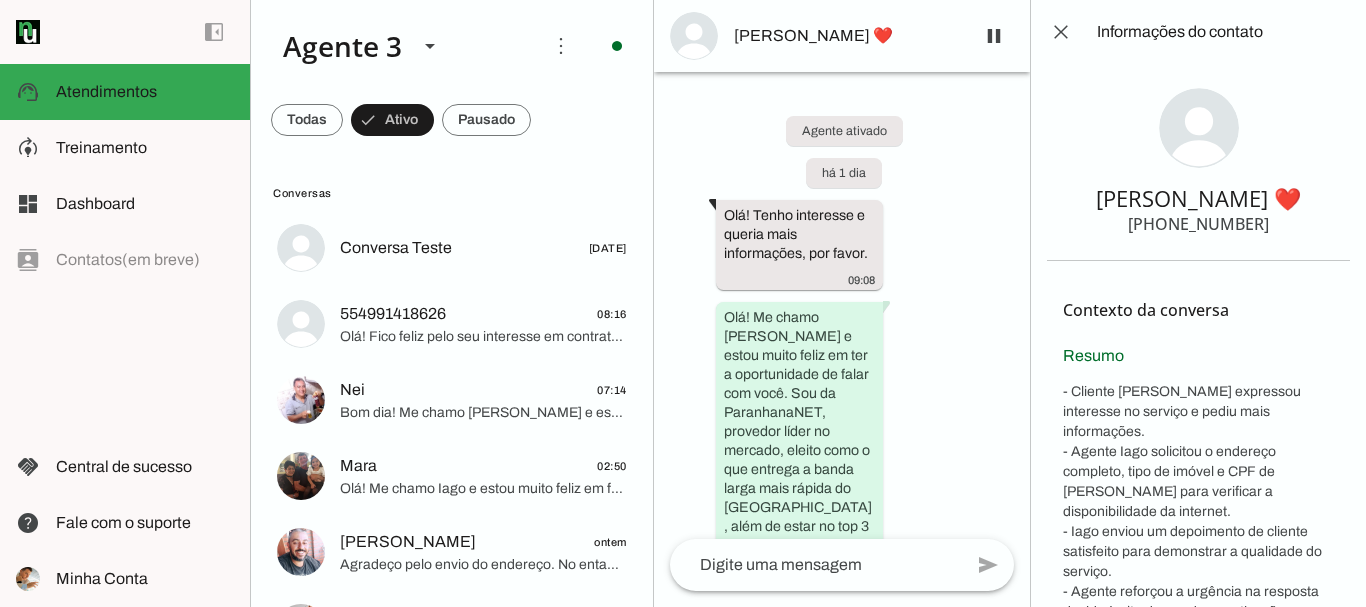 click on "[PHONE_NUMBER]" at bounding box center [1198, 224] 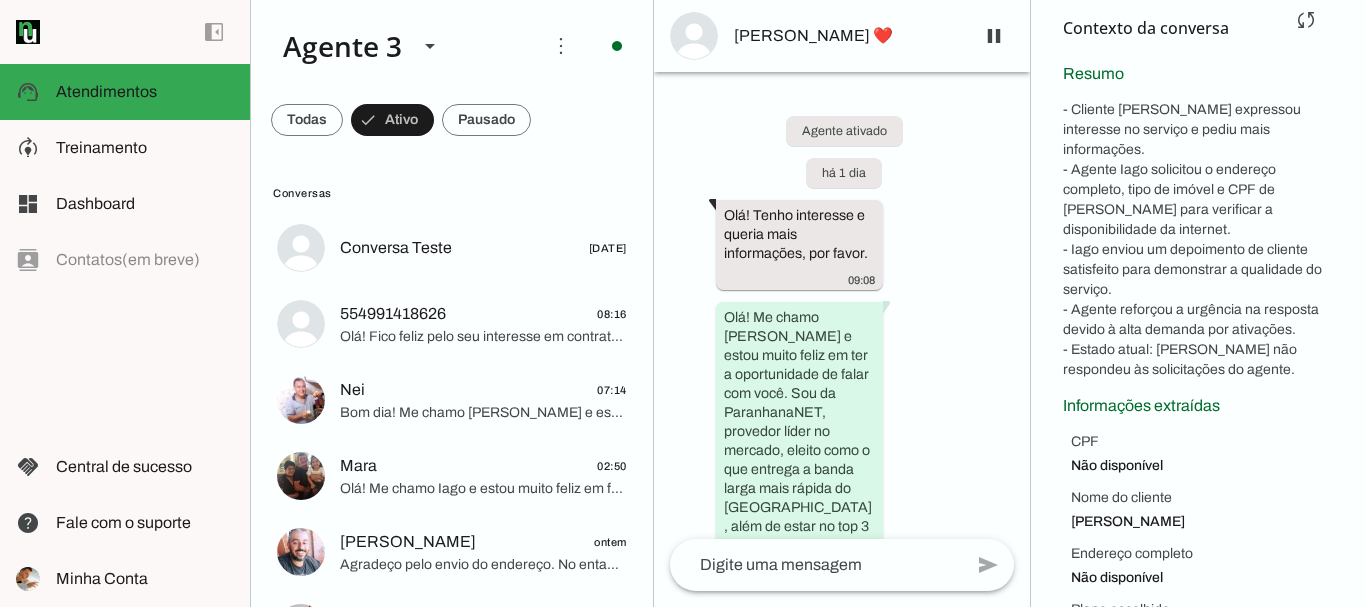 scroll, scrollTop: 186, scrollLeft: 0, axis: vertical 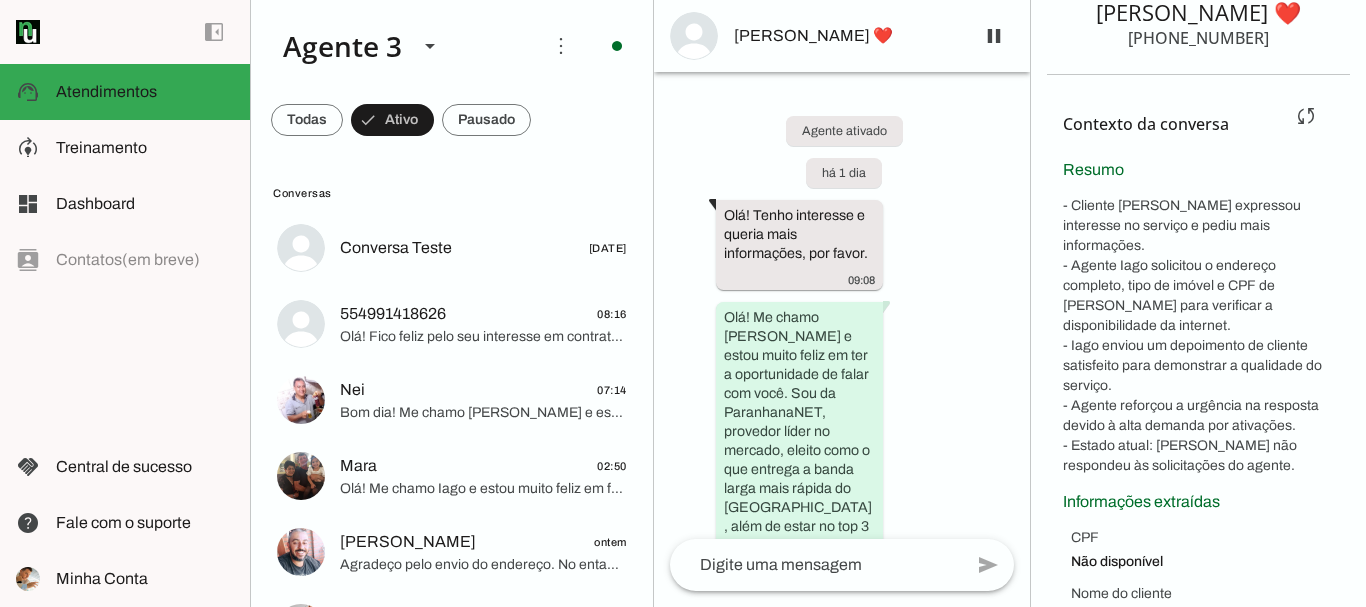 drag, startPoint x: 1056, startPoint y: 197, endPoint x: 1239, endPoint y: 442, distance: 305.8006 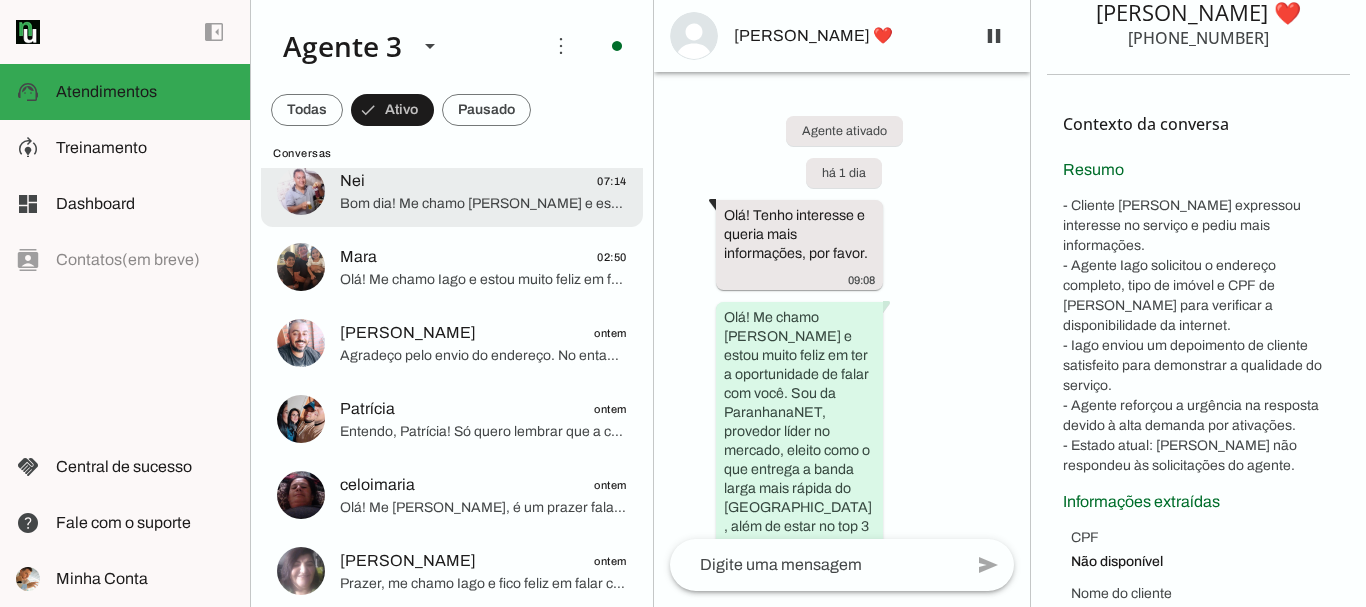 scroll, scrollTop: 375, scrollLeft: 0, axis: vertical 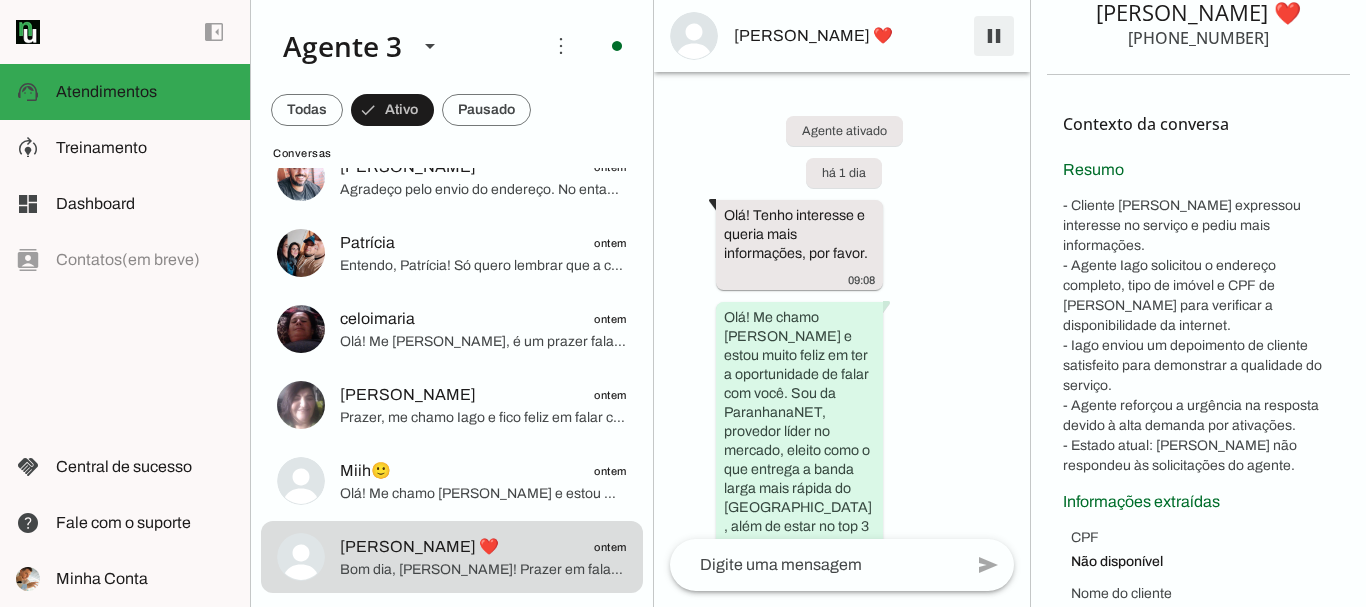 click at bounding box center [994, 36] 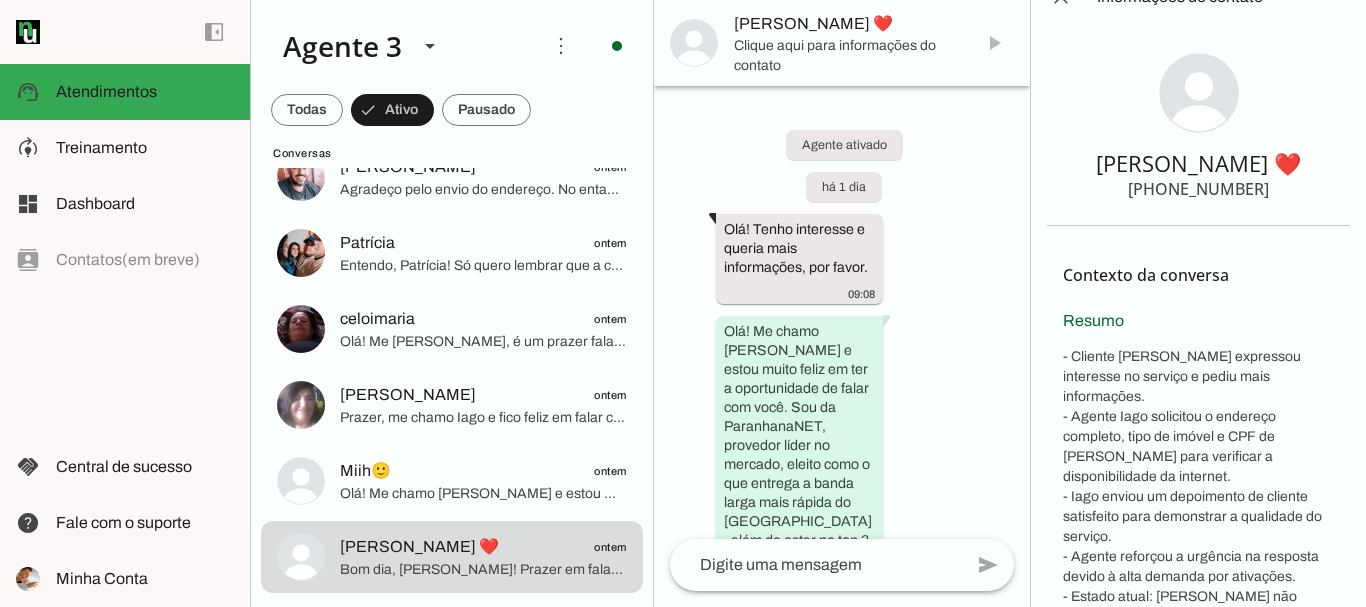 scroll, scrollTop: 0, scrollLeft: 0, axis: both 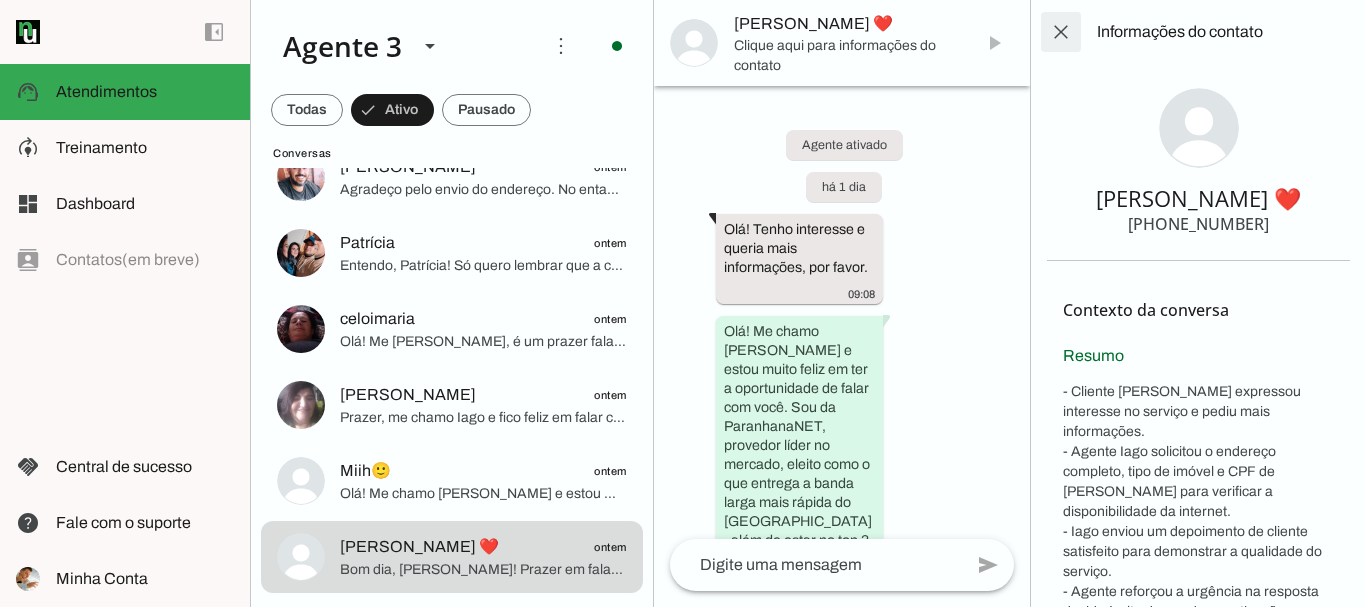 click at bounding box center [1061, 32] 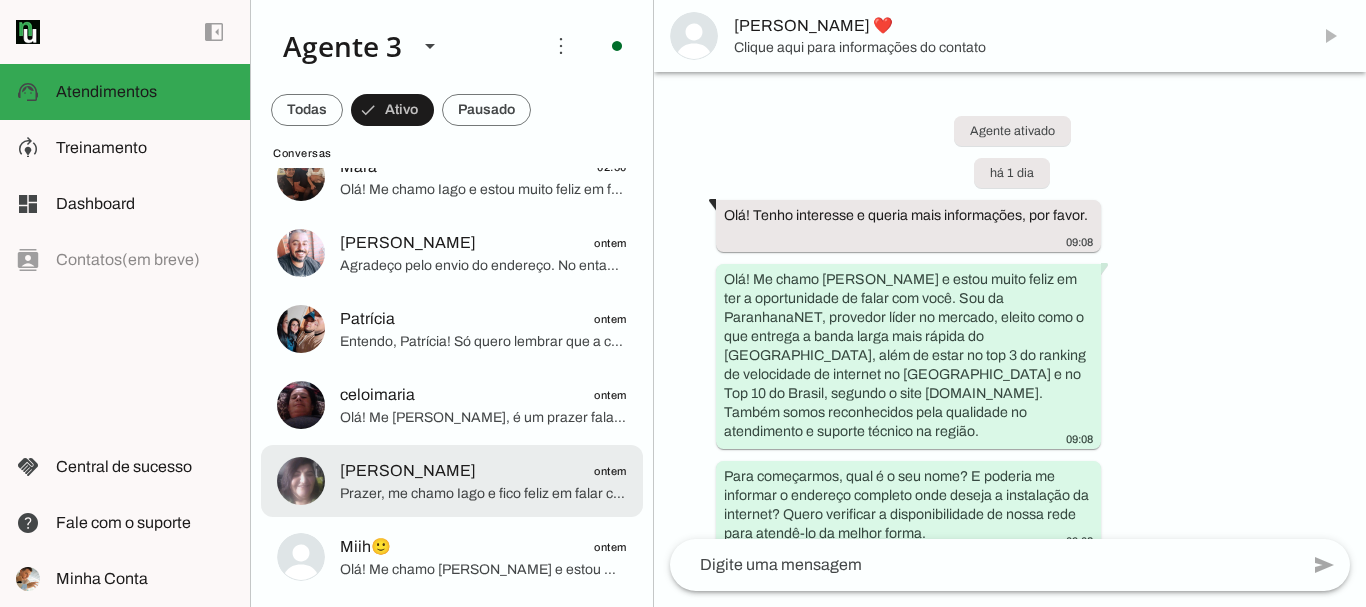 scroll, scrollTop: 299, scrollLeft: 0, axis: vertical 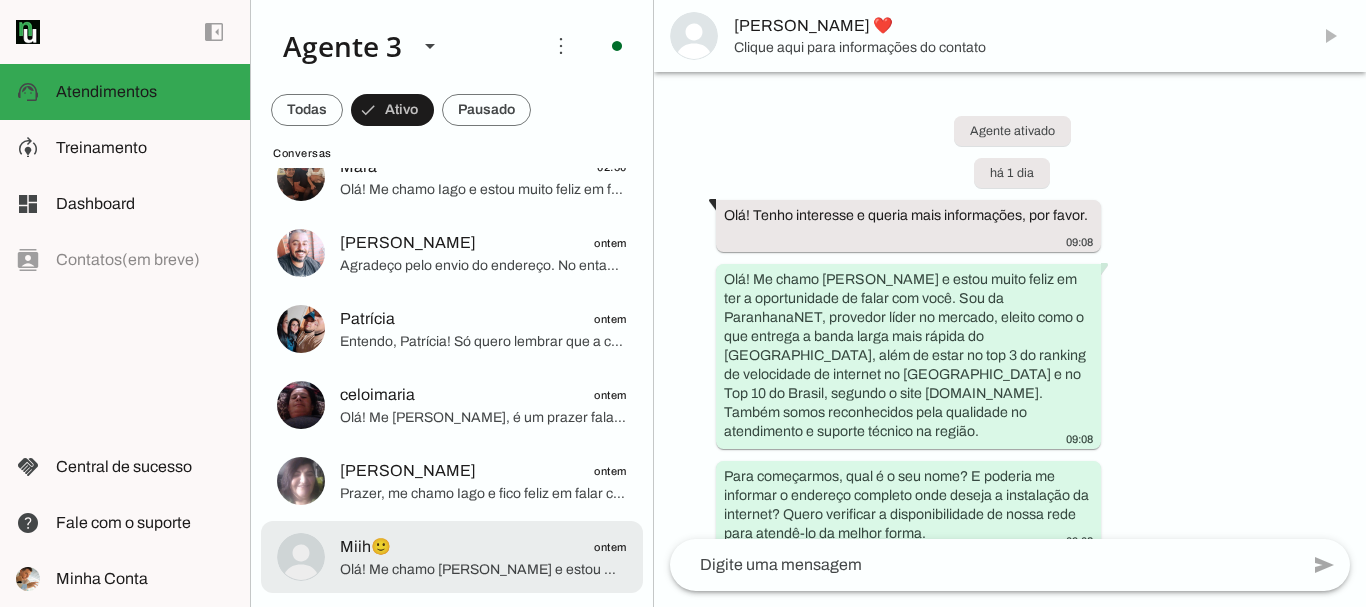 click on "Miih🙂
ontem" 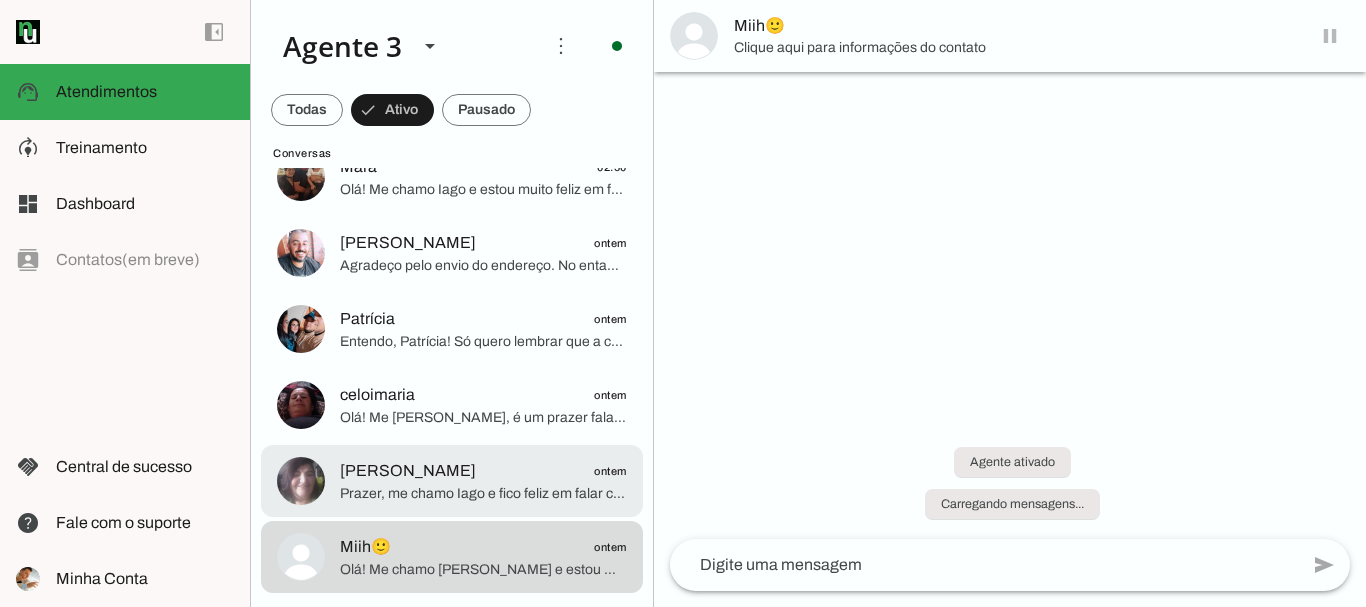 scroll, scrollTop: 774, scrollLeft: 0, axis: vertical 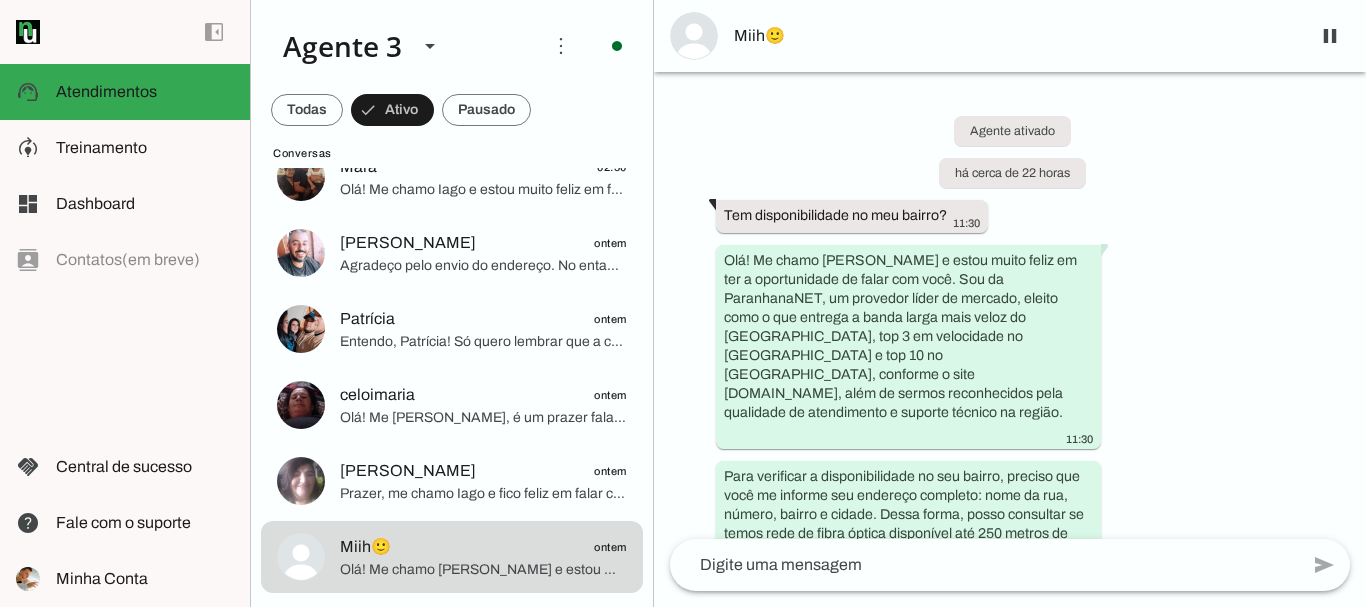 click on "Miih🙂" at bounding box center (1014, 36) 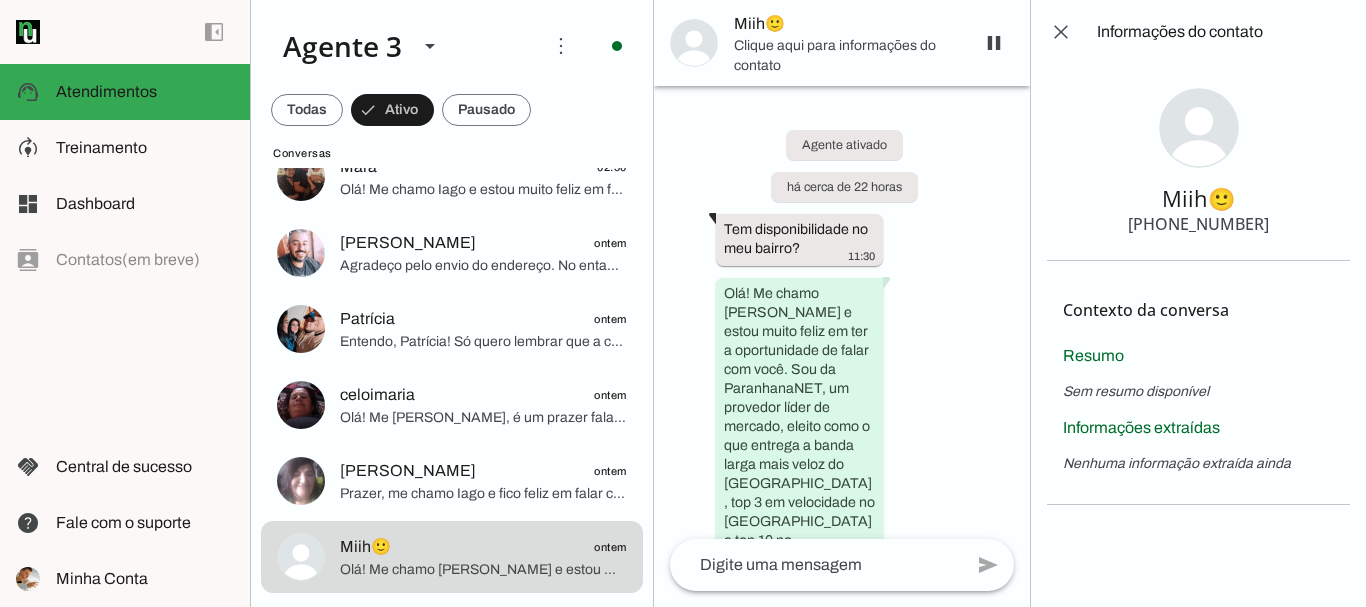click on "[PHONE_NUMBER]" at bounding box center (1198, 224) 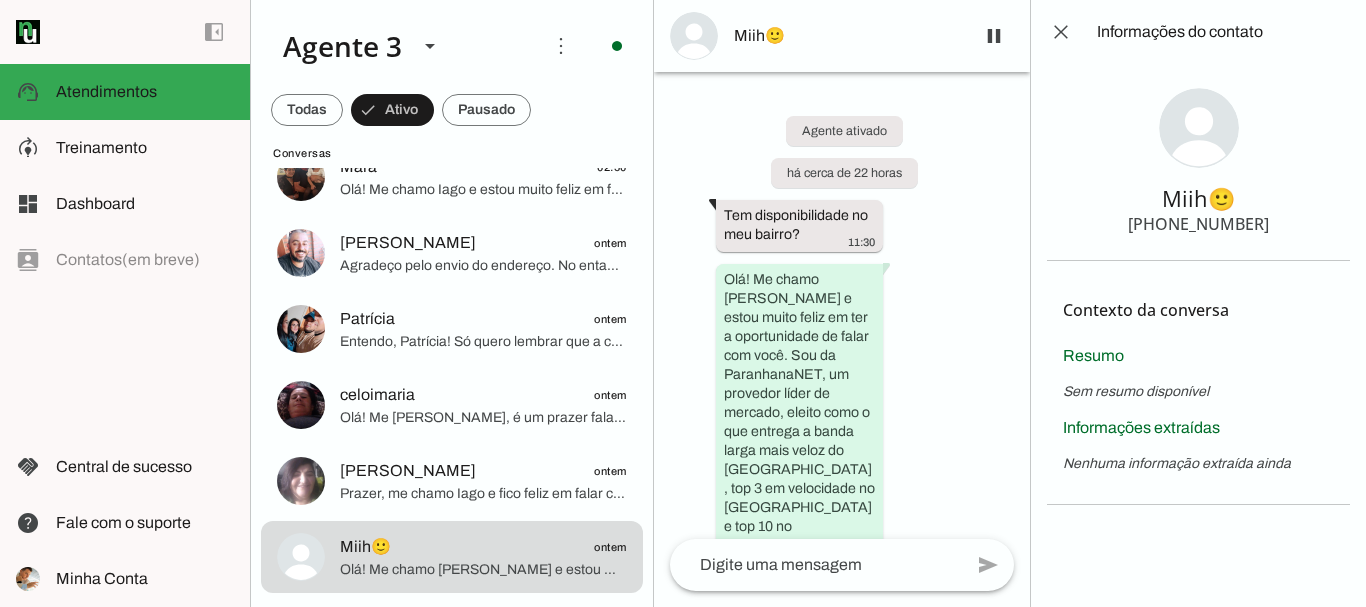 click on "Miih🙂
[PHONE_NUMBER]" at bounding box center [1198, 162] 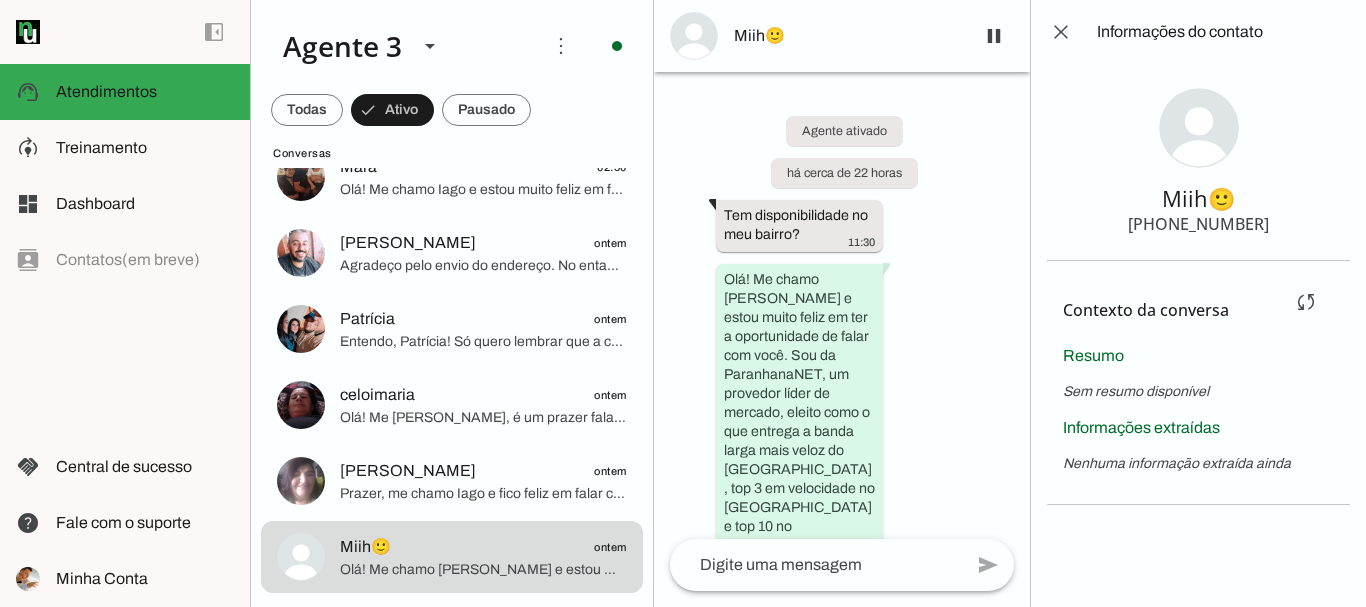 click on "Resumo
Sem resumo disponível" at bounding box center (1198, 373) 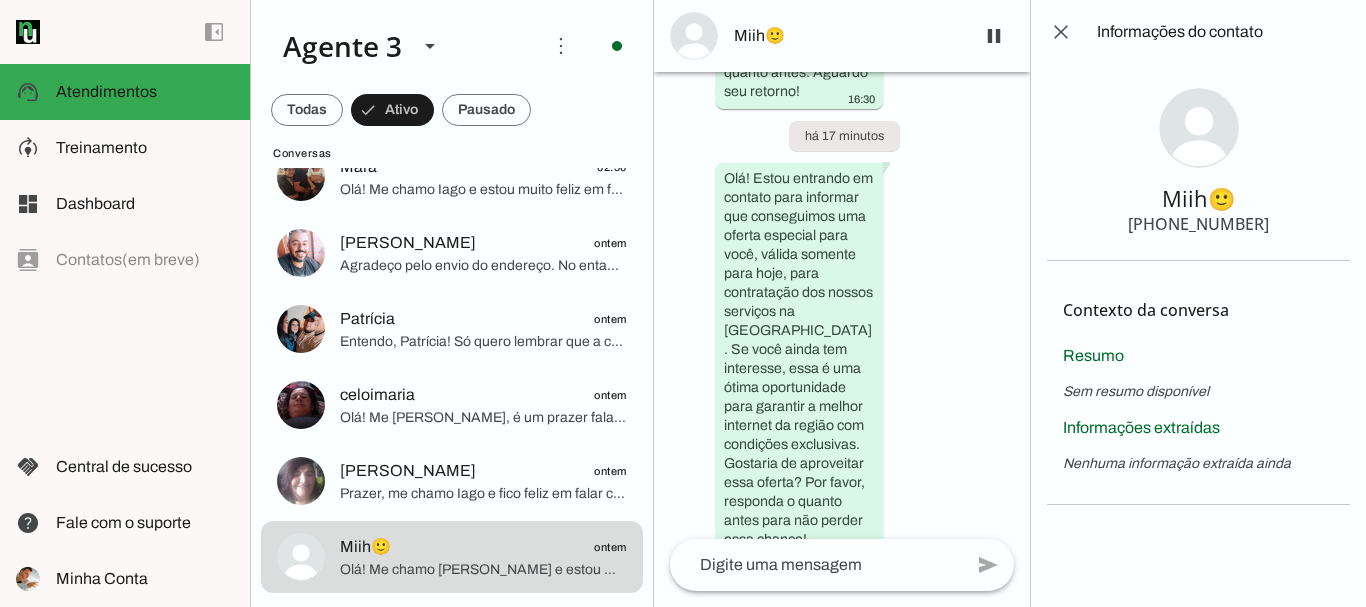 scroll, scrollTop: 2237, scrollLeft: 0, axis: vertical 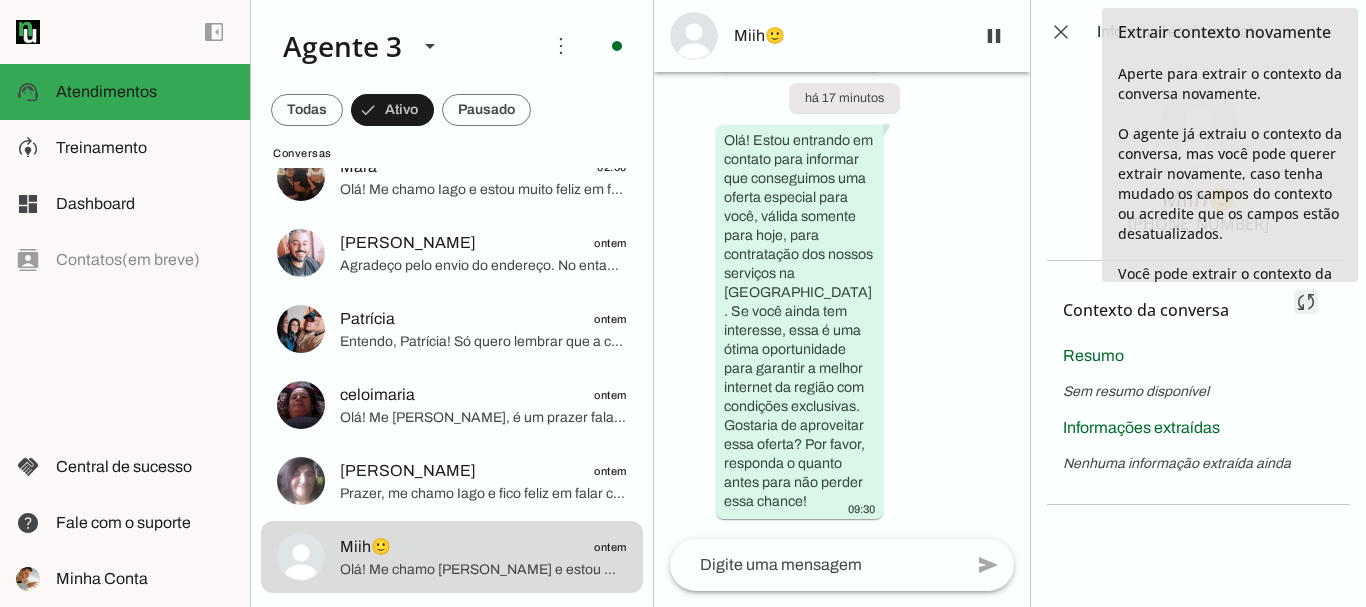 click at bounding box center [1306, 302] 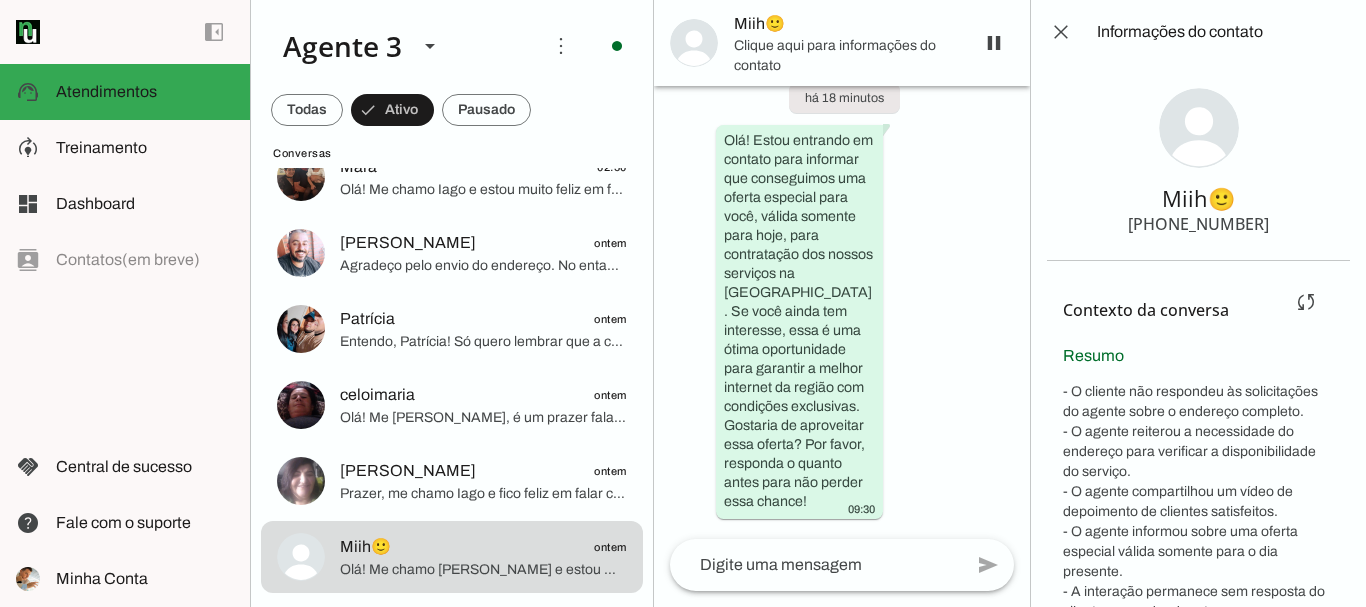 scroll, scrollTop: 0, scrollLeft: 0, axis: both 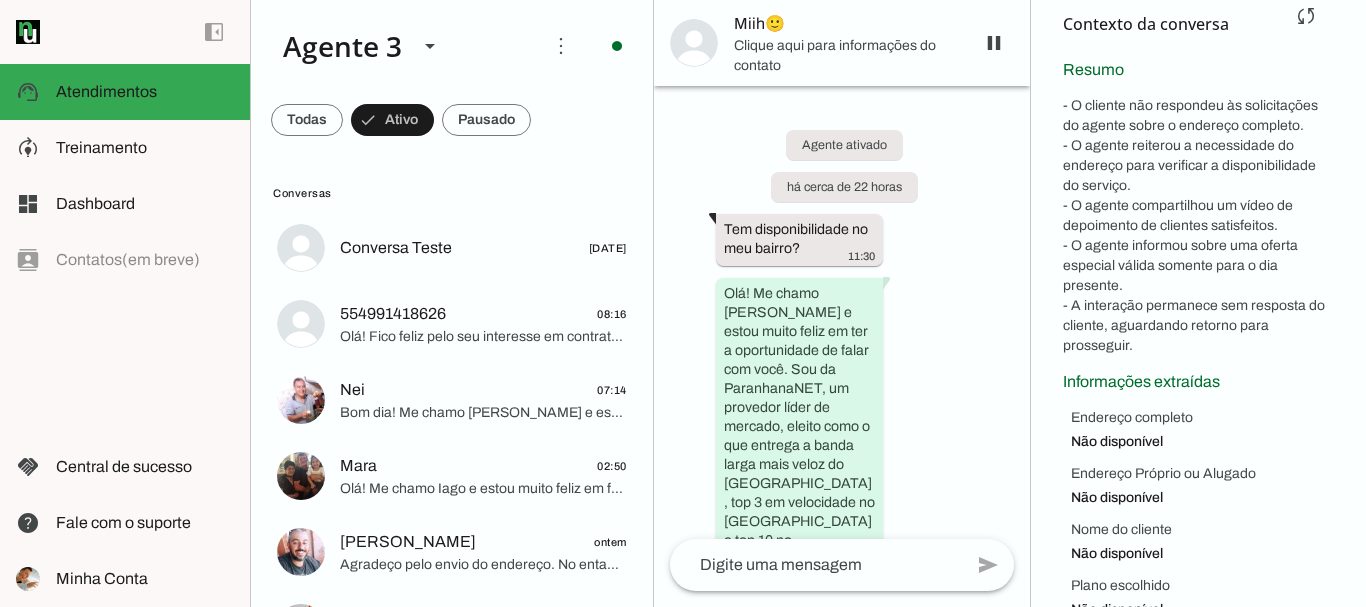 drag, startPoint x: 1062, startPoint y: 110, endPoint x: 1163, endPoint y: 268, distance: 187.52333 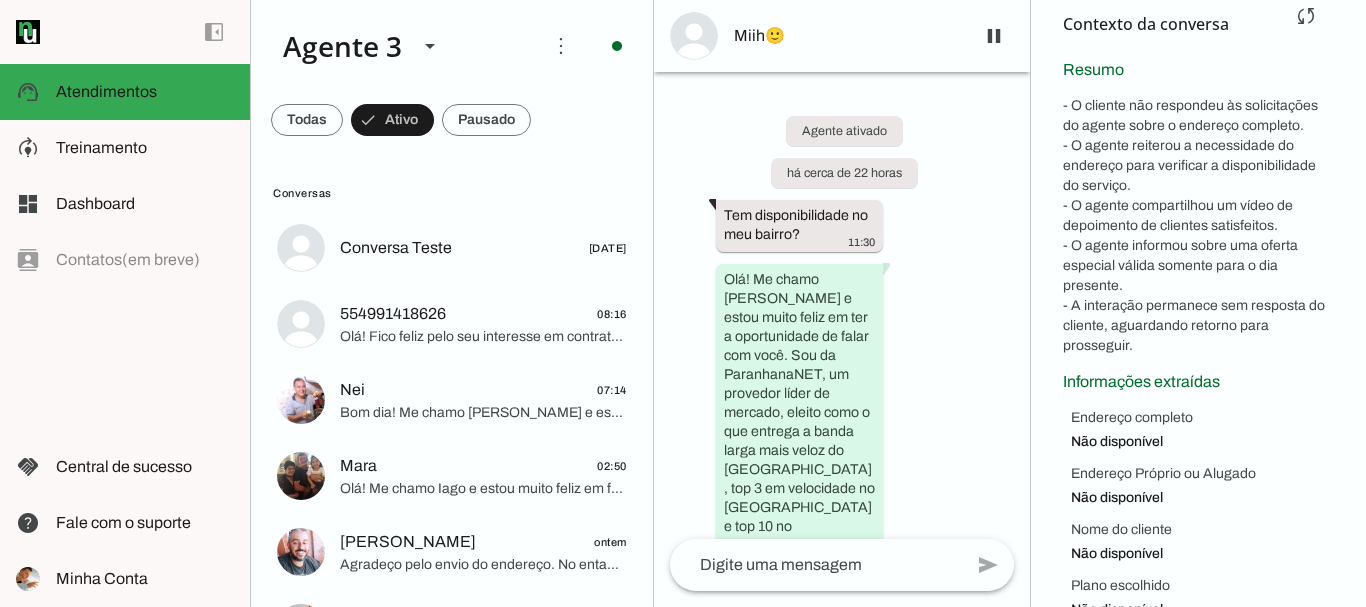 drag, startPoint x: 1066, startPoint y: 111, endPoint x: 1172, endPoint y: 339, distance: 251.43588 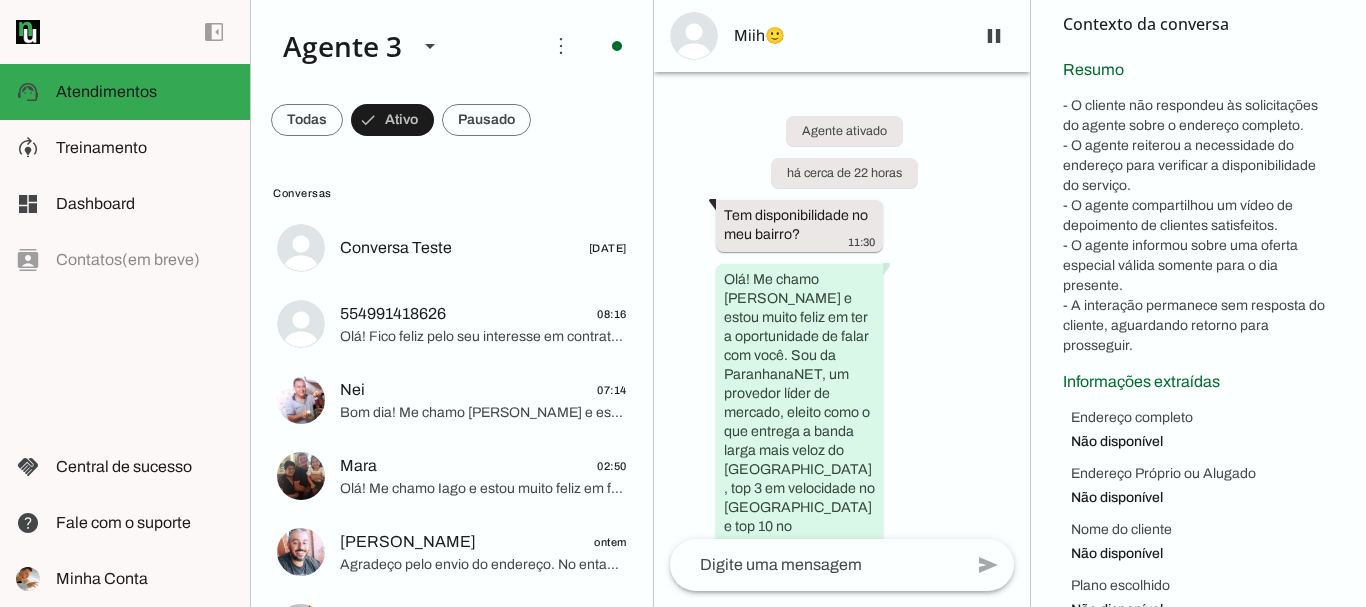 drag, startPoint x: 1147, startPoint y: 337, endPoint x: 1046, endPoint y: 140, distance: 221.38202 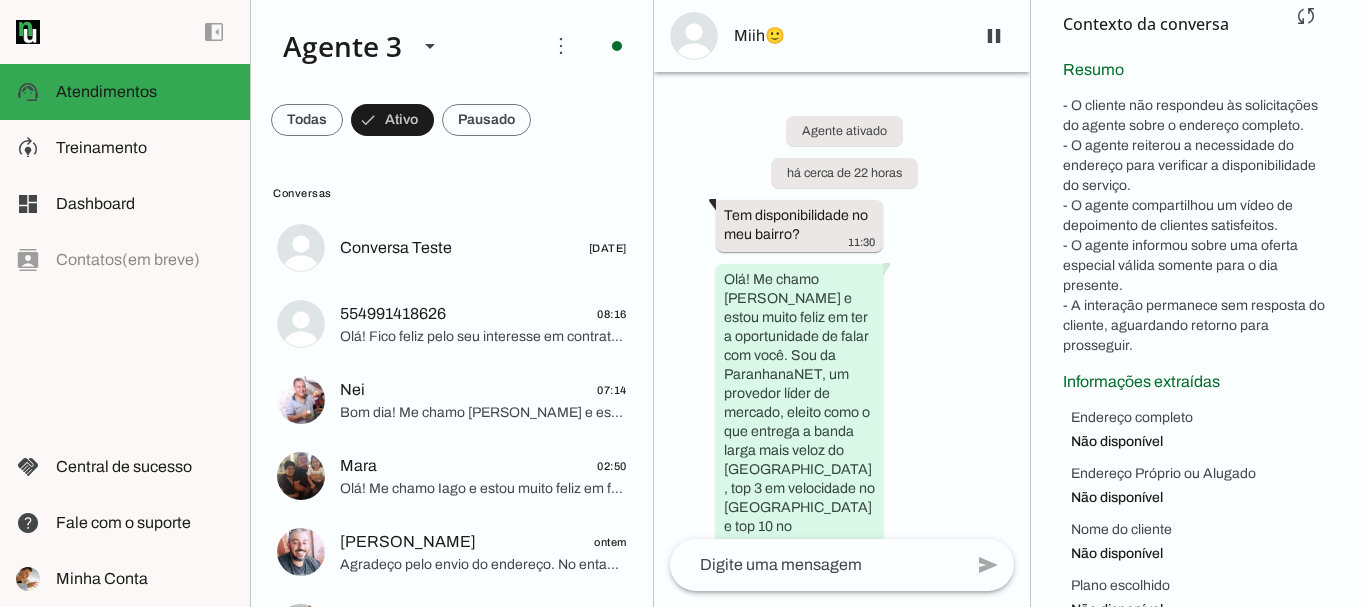 click on "Contexto da conversa
sync
Extrair contexto novamente
Aperte para extrair o contexto da conversa novamente.
O agente já extraiu o contexto da conversa, mas você pode querer
extrair novamente, caso tenha mudado os campos do contexto ou acredite
que os campos estão desatualizados.
Você pode extrair o contexto da conversa manualmente a cada 5
minutos.
[GEOGRAPHIC_DATA]
Informações extraídas
Endereço completo
Não disponível
Endereço Próprio ou Alugado
Não disponível
CPF" at bounding box center (1198, 341) 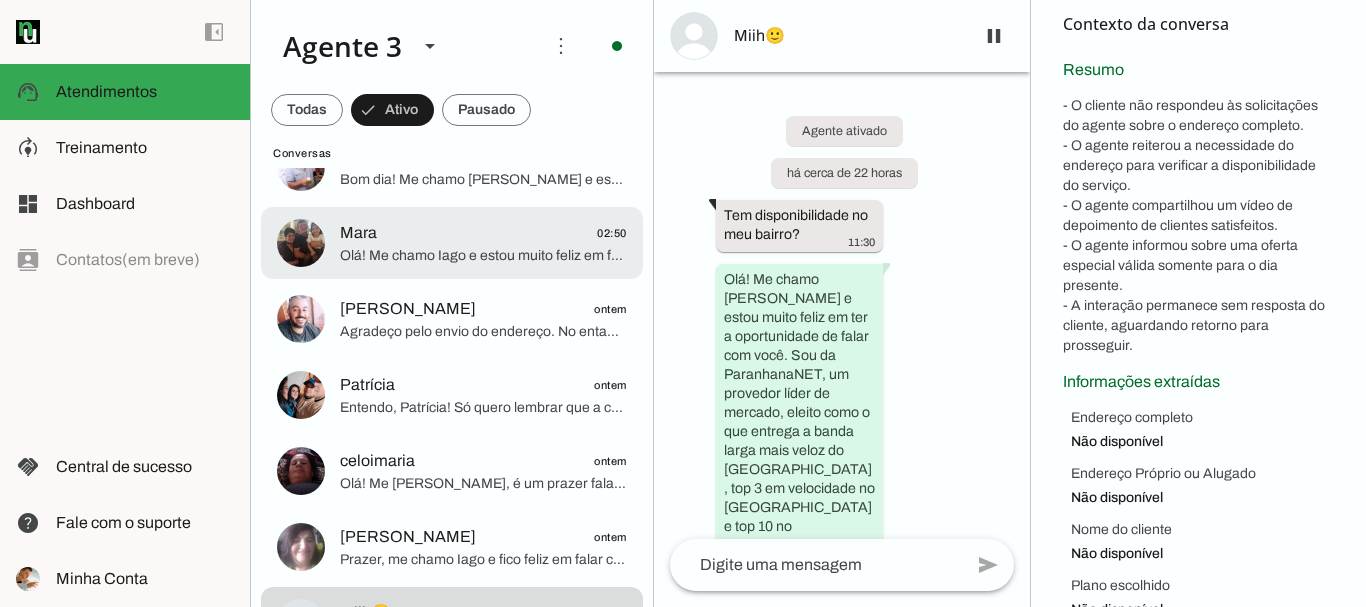 scroll, scrollTop: 299, scrollLeft: 0, axis: vertical 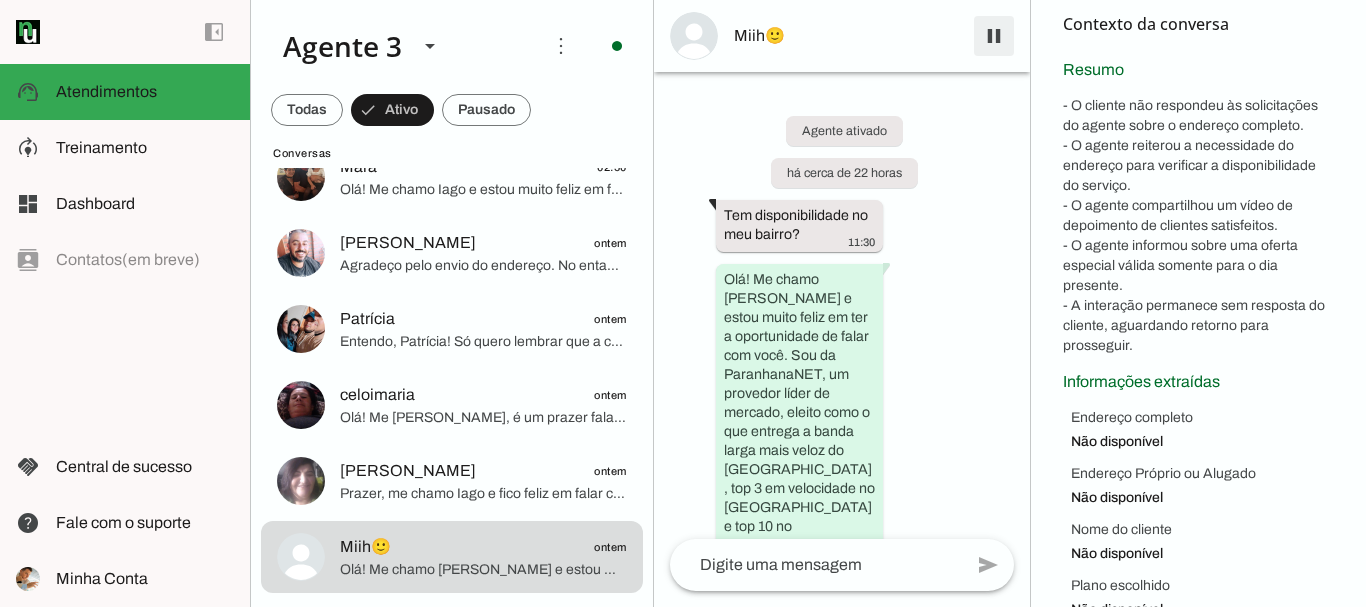 click at bounding box center (994, 36) 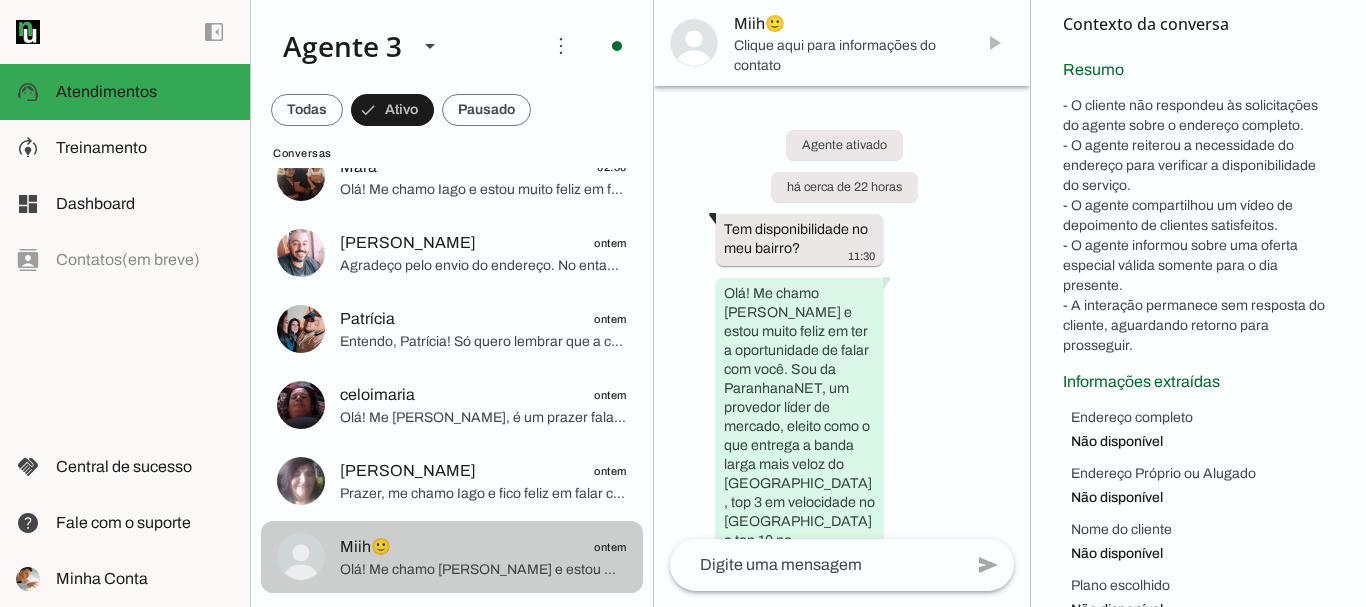 click on "Prazer, me chamo Iago e fico feliz em falar com você. A ParanhanaNET é líder de mercado no [GEOGRAPHIC_DATA], com a banda larga mais rápida da região, e está no top 3 do [GEOGRAPHIC_DATA] e top 10 do Brasil em velocidade, segundo o site [DOMAIN_NAME], além de ser reconhecida pelo excelente atendimento e suporte técnico.
Para verificar a disponibilidade aqui para você, posso saber seu nome e o endereço completo onde pretende instalar a internet? (Rua, número, bairro e cidade)" 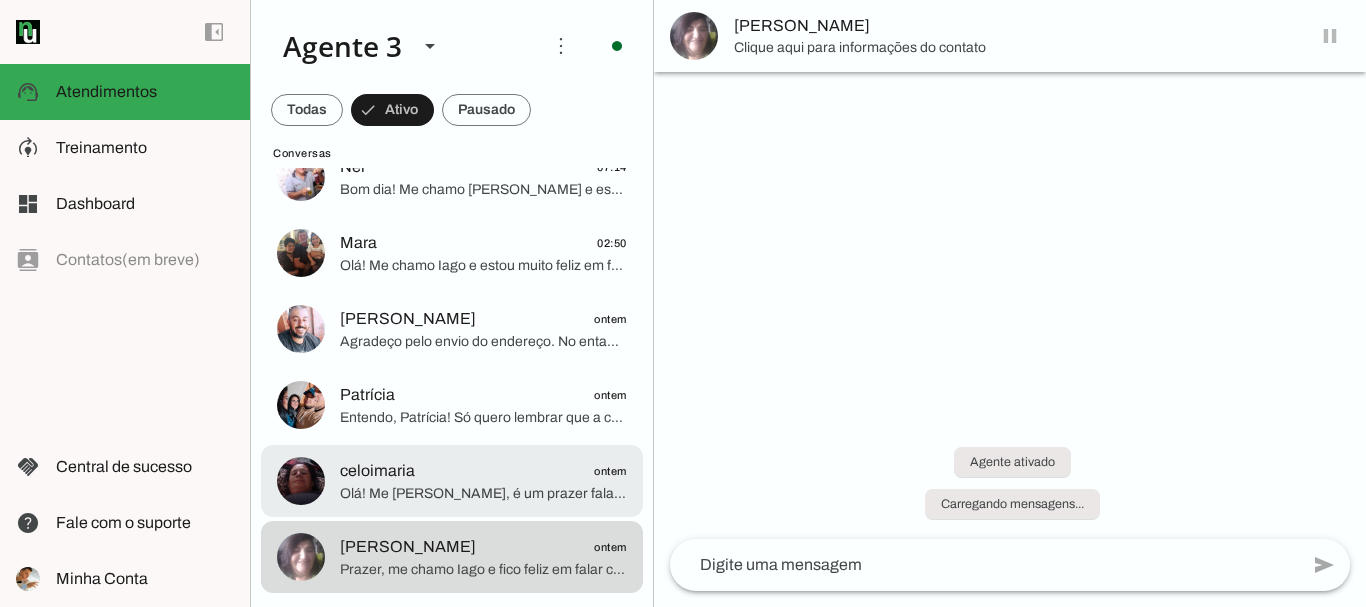 scroll, scrollTop: 223, scrollLeft: 0, axis: vertical 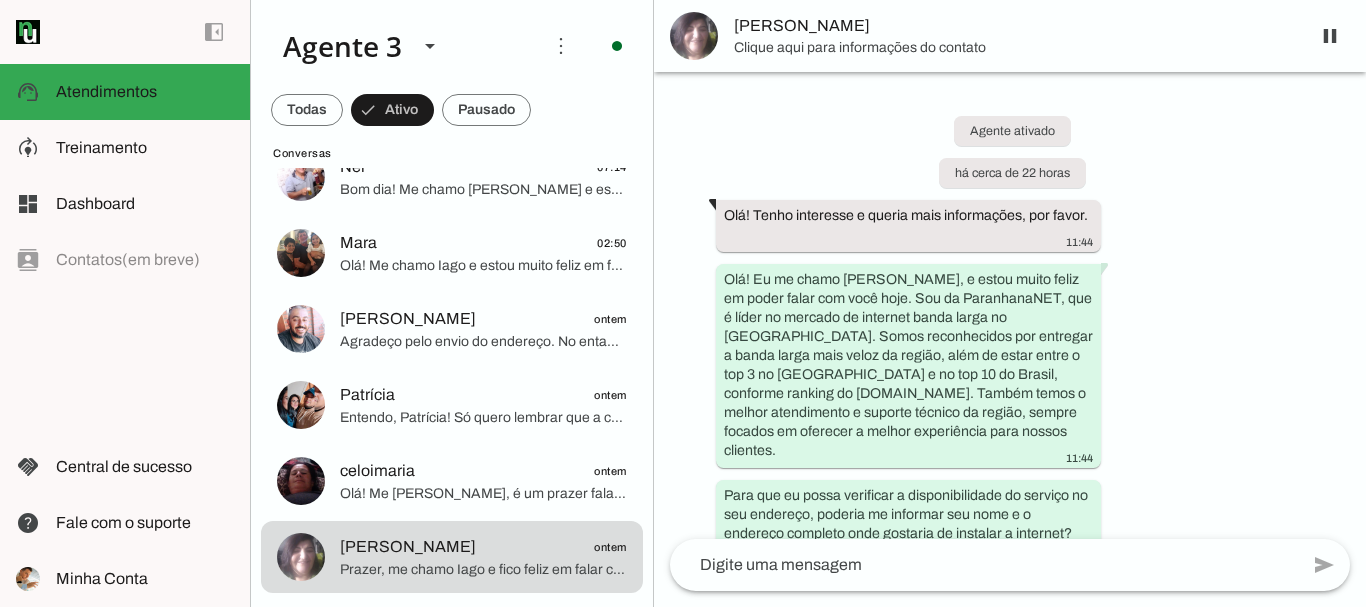 click on "[PERSON_NAME]" at bounding box center (1014, 26) 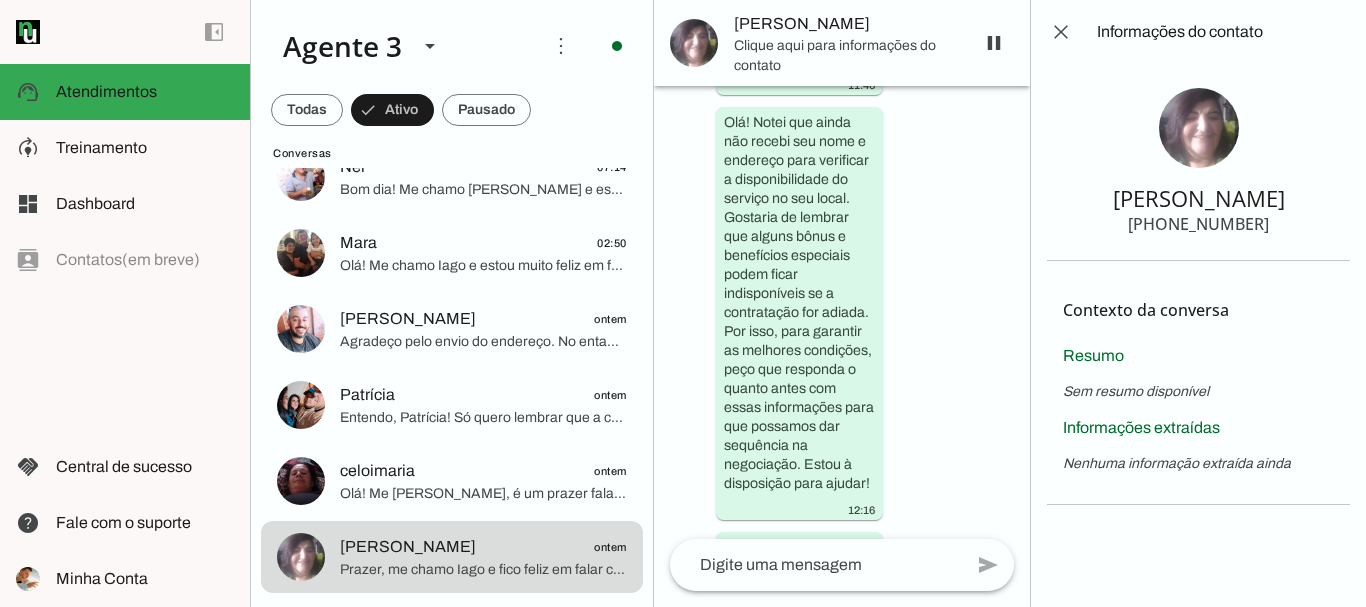 scroll, scrollTop: 1707, scrollLeft: 0, axis: vertical 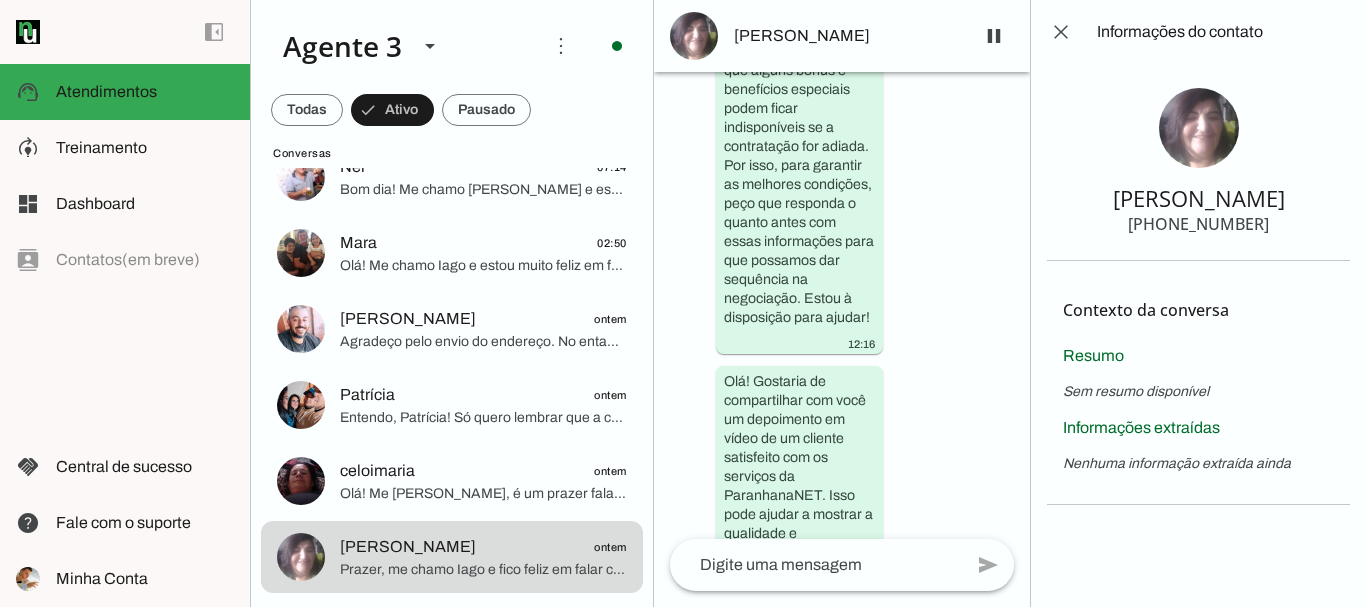 drag, startPoint x: 1083, startPoint y: 184, endPoint x: 1298, endPoint y: 253, distance: 225.8008 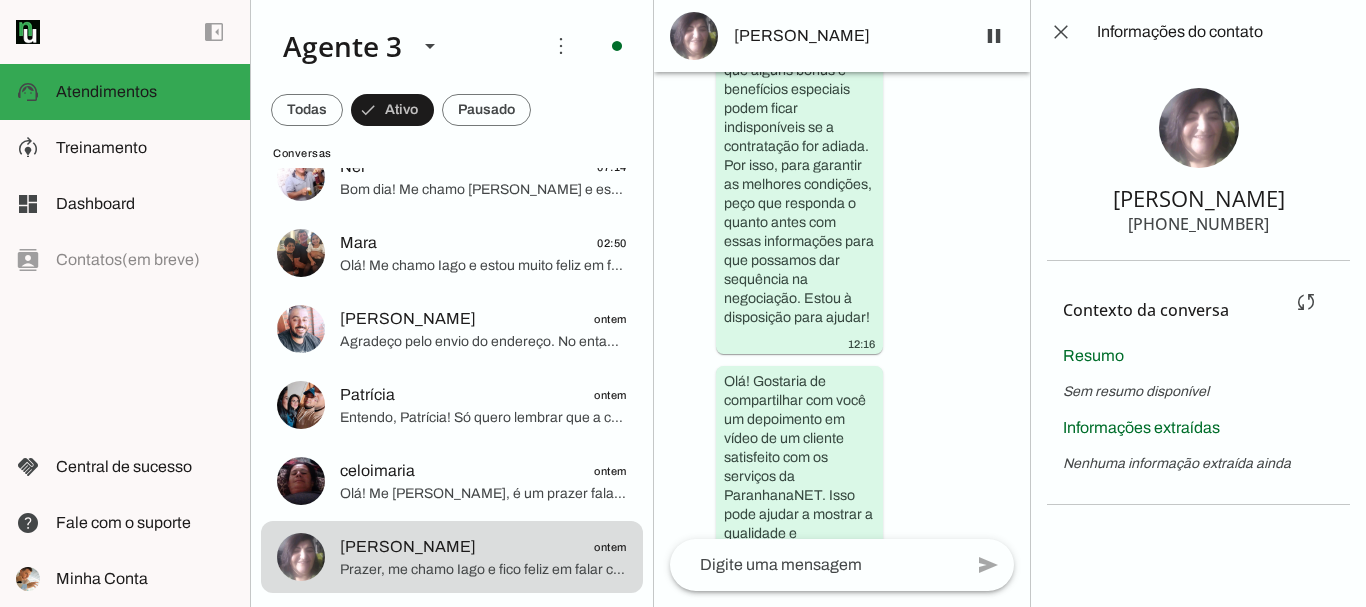 click on "Contexto da conversa
Extrair contexto novamente
Aperte para extrair o contexto da conversa novamente.
O agente já extraiu o contexto da conversa, mas você pode querer
extrair novamente, caso tenha mudado os campos do contexto ou acredite
que os campos estão desatualizados.
Você pode extrair o contexto da conversa manualmente a cada 5
minutos." at bounding box center (1170, 310) 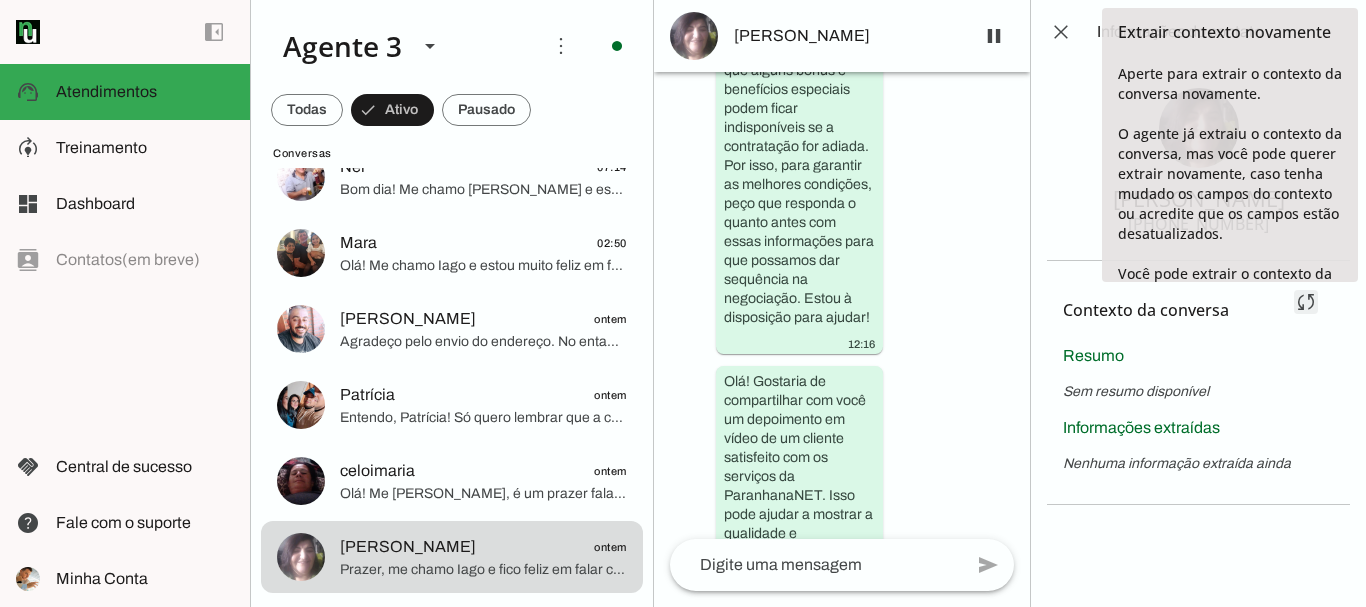 click at bounding box center [1306, 302] 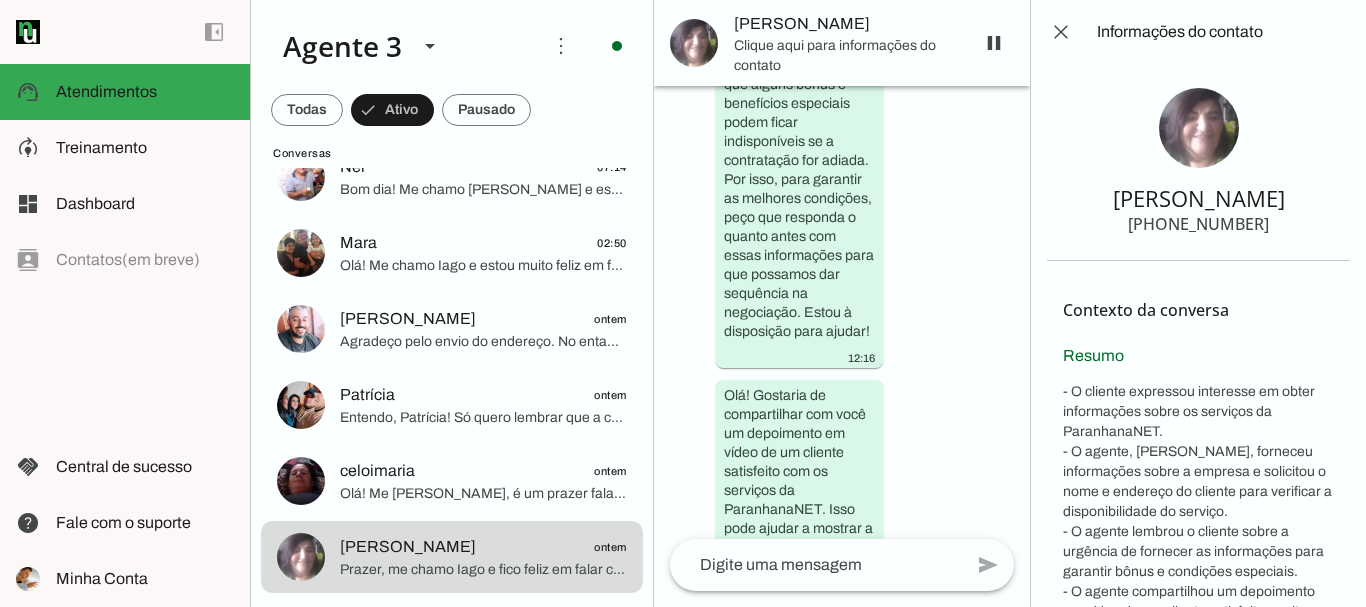 scroll, scrollTop: 0, scrollLeft: 0, axis: both 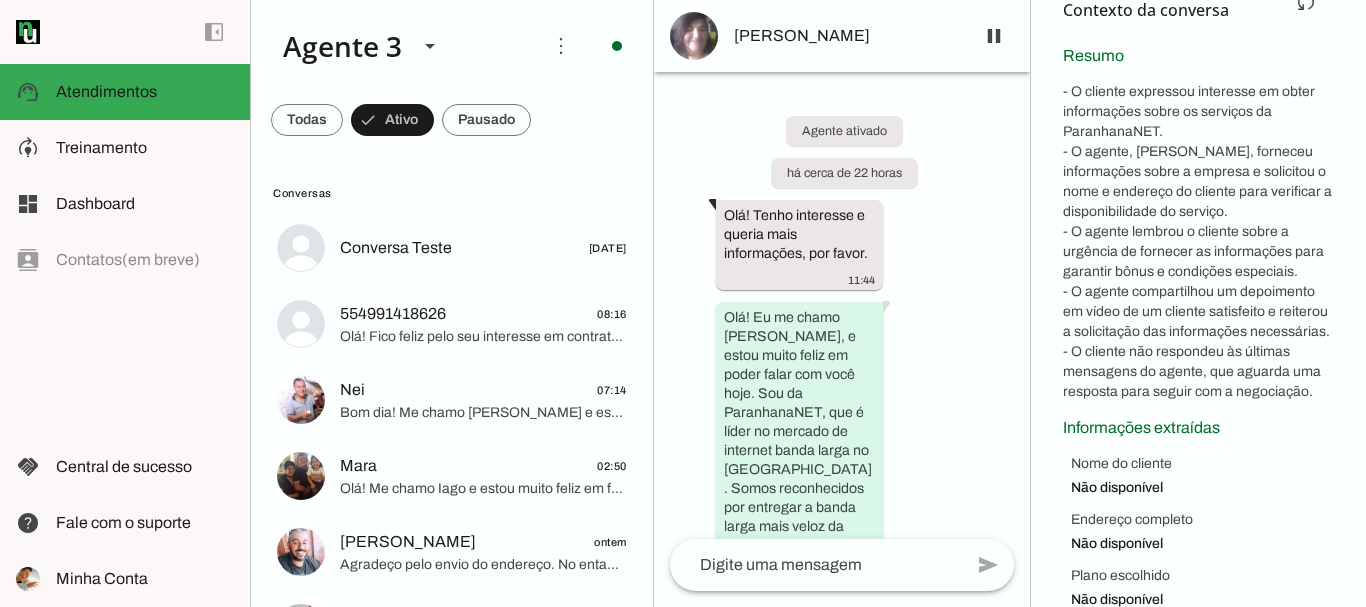 drag, startPoint x: 1052, startPoint y: 101, endPoint x: 1312, endPoint y: 406, distance: 400.7805 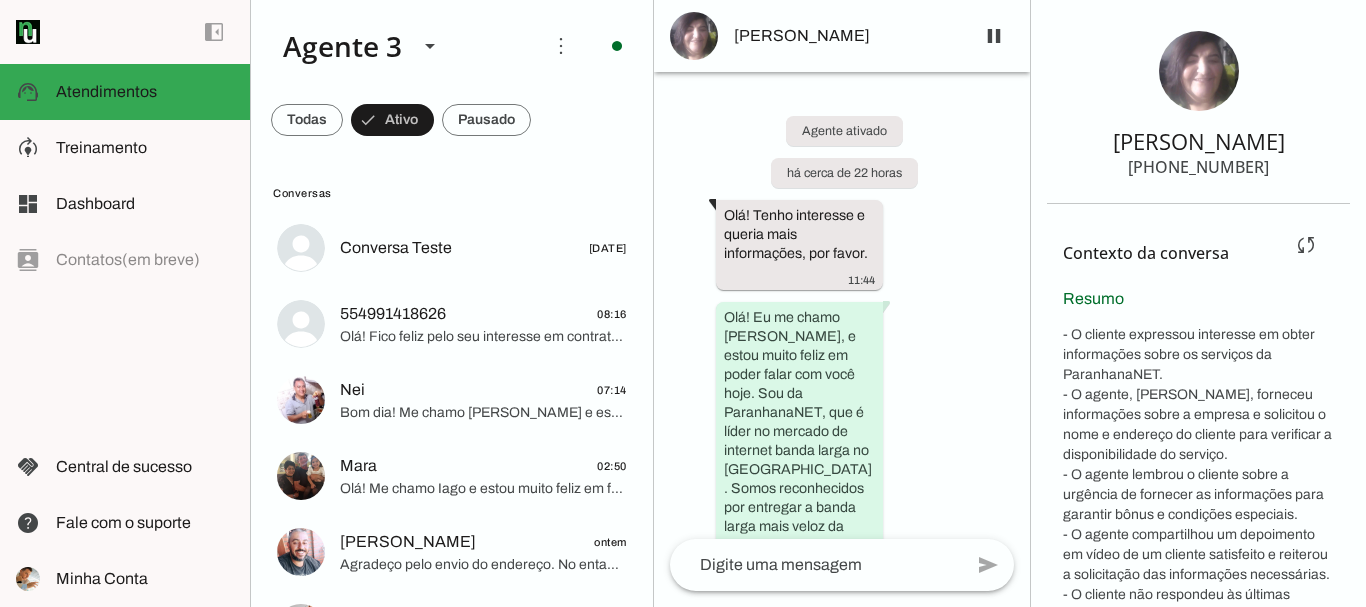 scroll, scrollTop: 0, scrollLeft: 0, axis: both 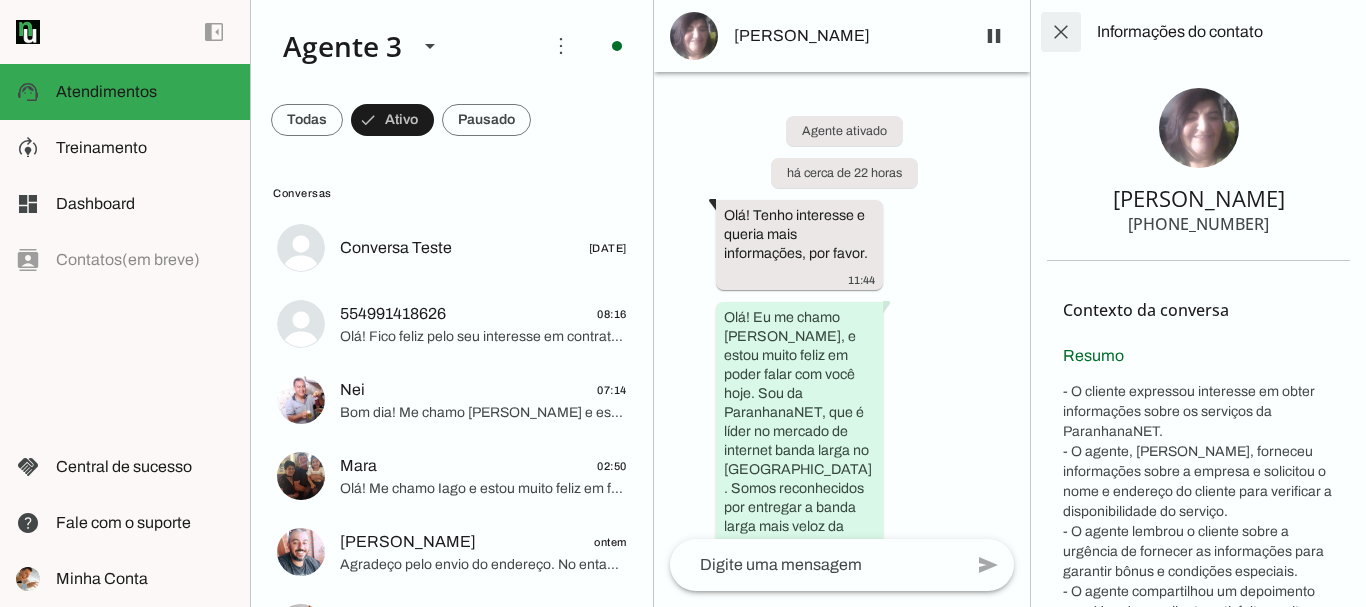 click at bounding box center (1061, 32) 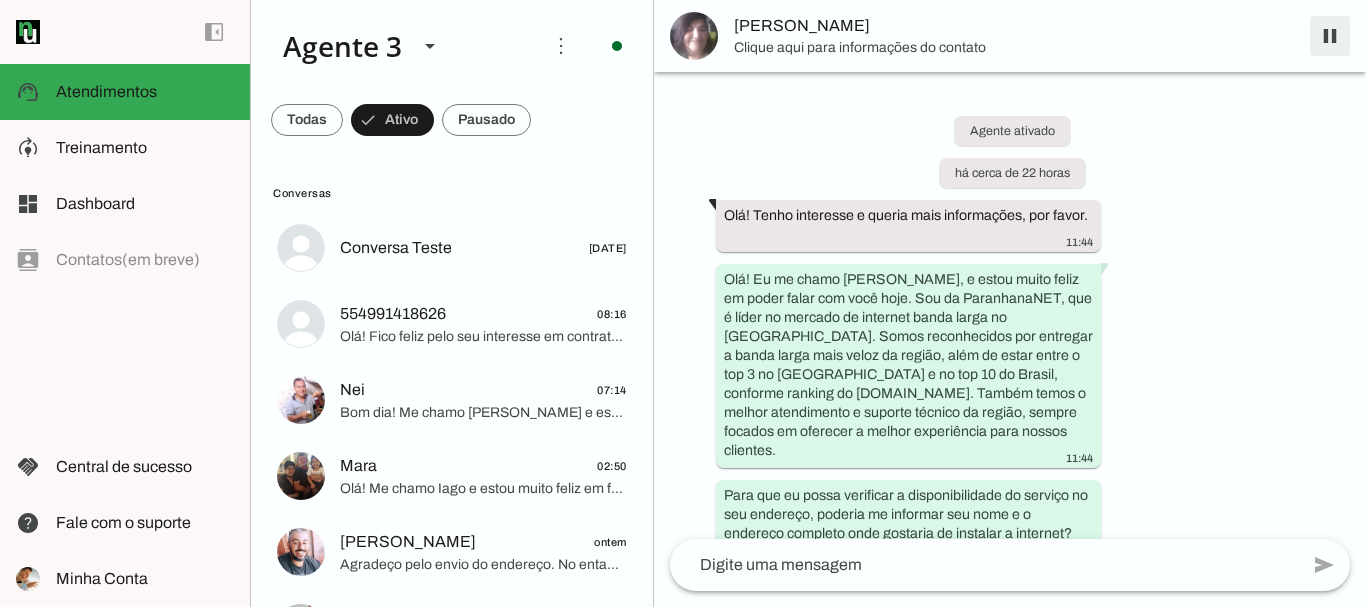 click at bounding box center [1330, 36] 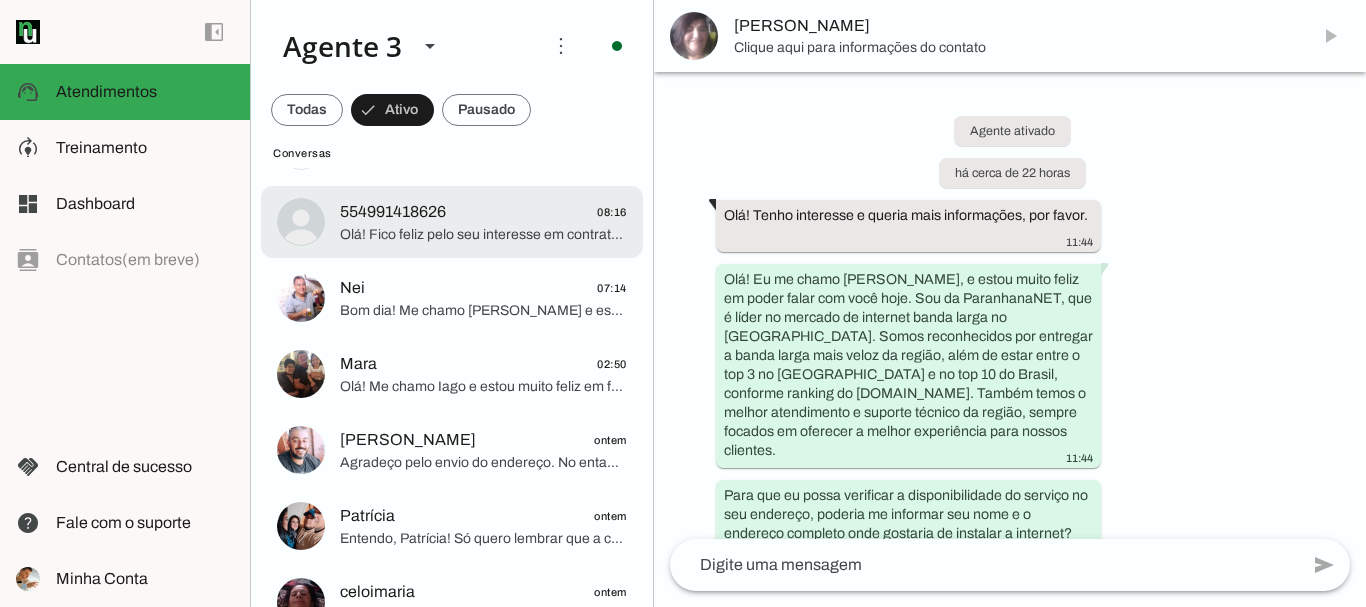 scroll, scrollTop: 147, scrollLeft: 0, axis: vertical 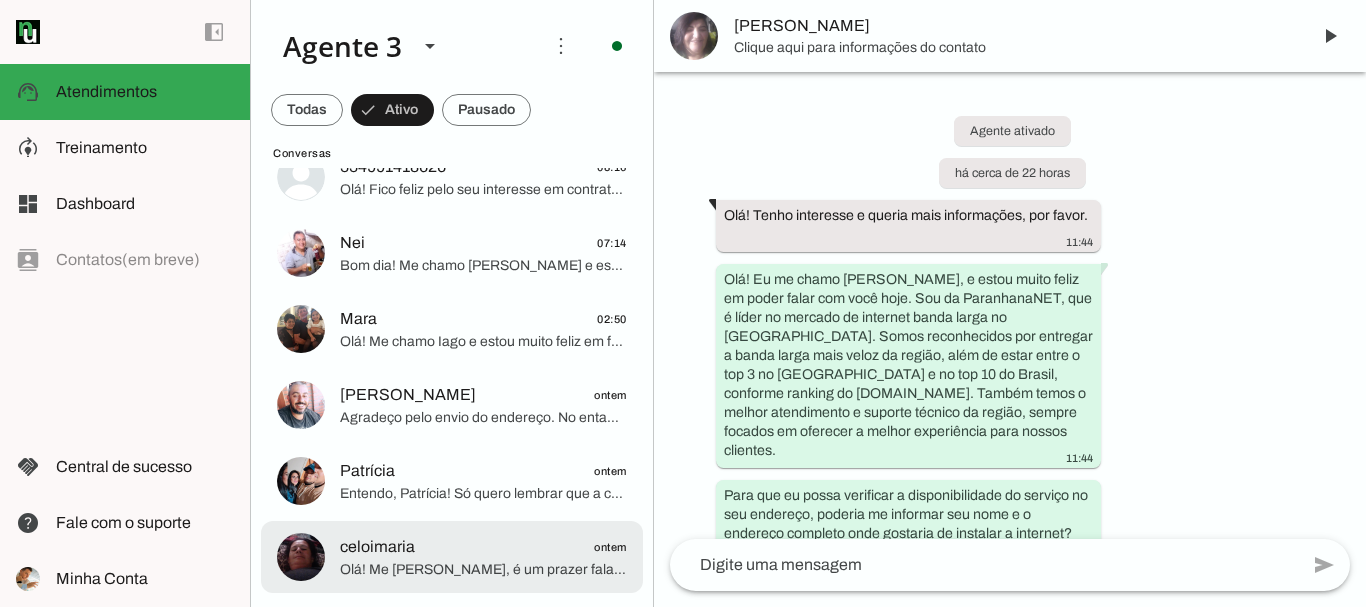 click on "Olá! Me [PERSON_NAME], é um prazer falar com você. A ParanhanaNET é um provedor líder de mercado, eleito como o provedor que entrega a banda larga mais veloz de todo o [GEOGRAPHIC_DATA], estando no top 3 do ranking de velocidade de internet no [GEOGRAPHIC_DATA] e no Top 10 do Brasil, segundo o site [DOMAIN_NAME]. Além disso, somos reconhecidos como o melhor provedor em qualidade de atendimento e suporte técnico na região.
Para começarmos, qual é o seu nome? E poderia me informar o endereço completo onde deseja a instalação, por favor? Rua, número, bairro e cidade. Isso é importante para verificar a disponibilidade da nossa rede em sua área." 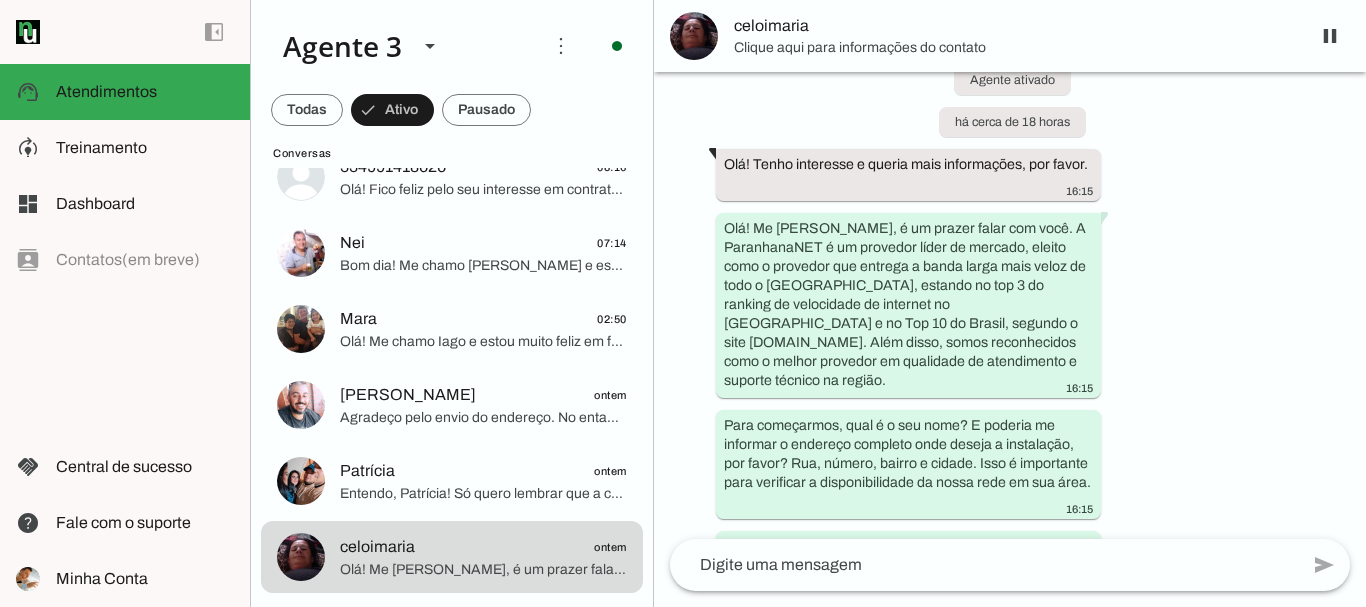 scroll, scrollTop: 0, scrollLeft: 0, axis: both 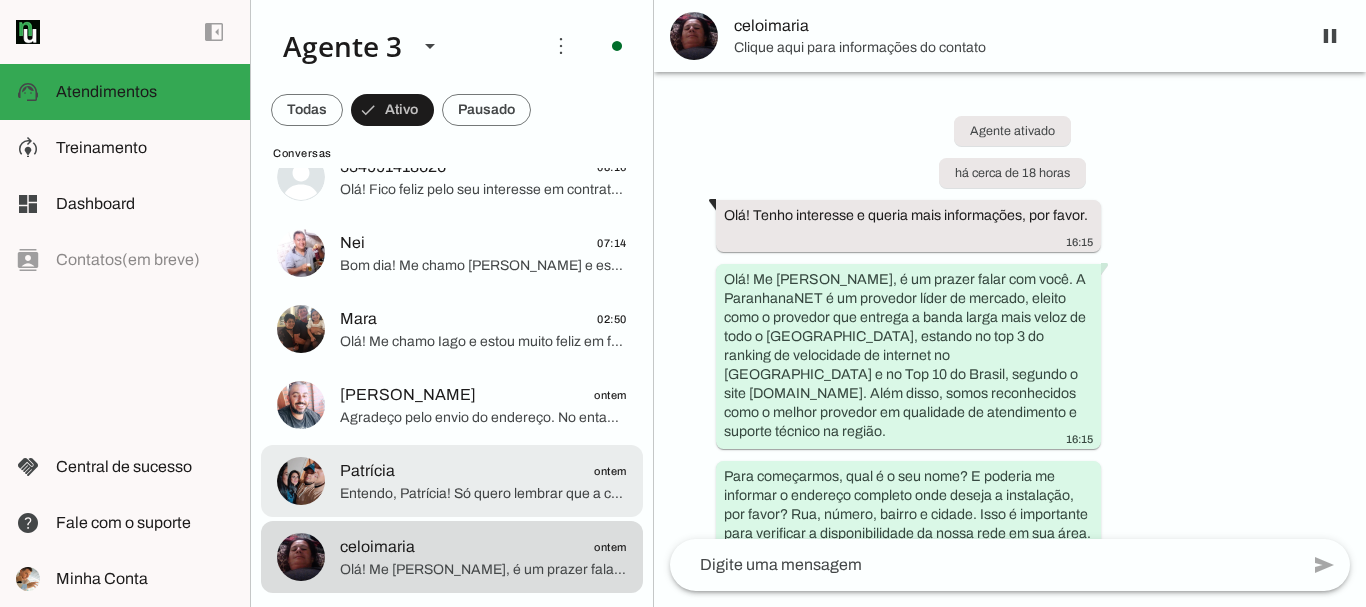 click on "Patrícia
ontem" 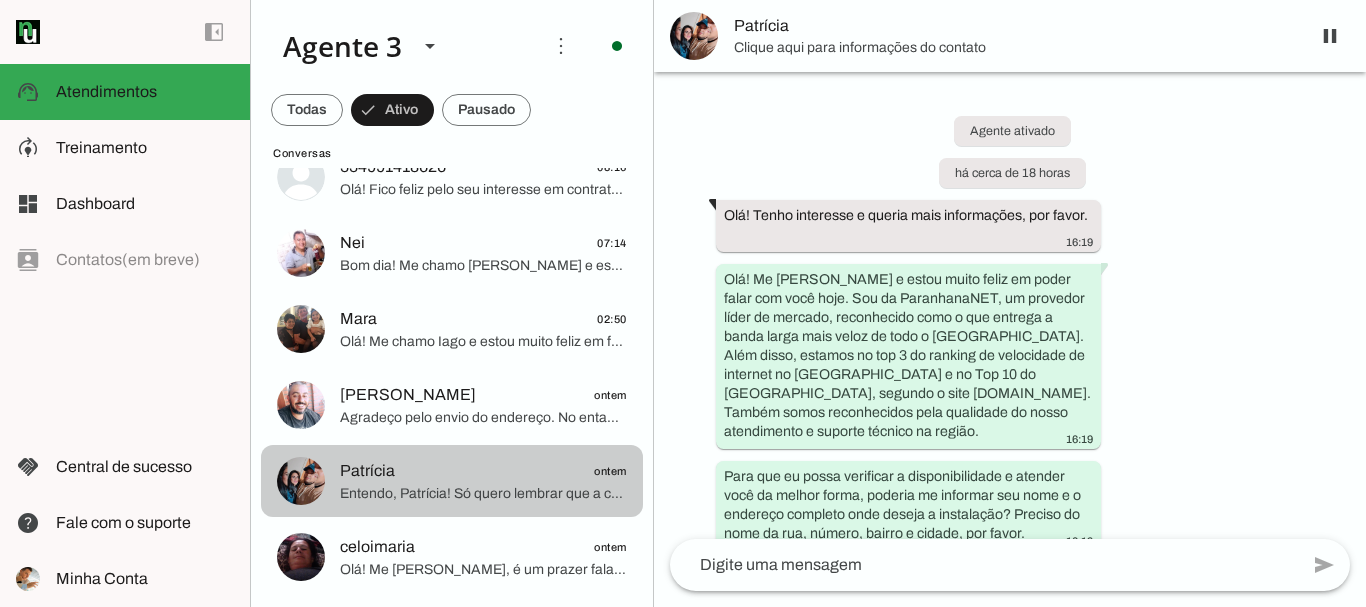scroll, scrollTop: 3149, scrollLeft: 0, axis: vertical 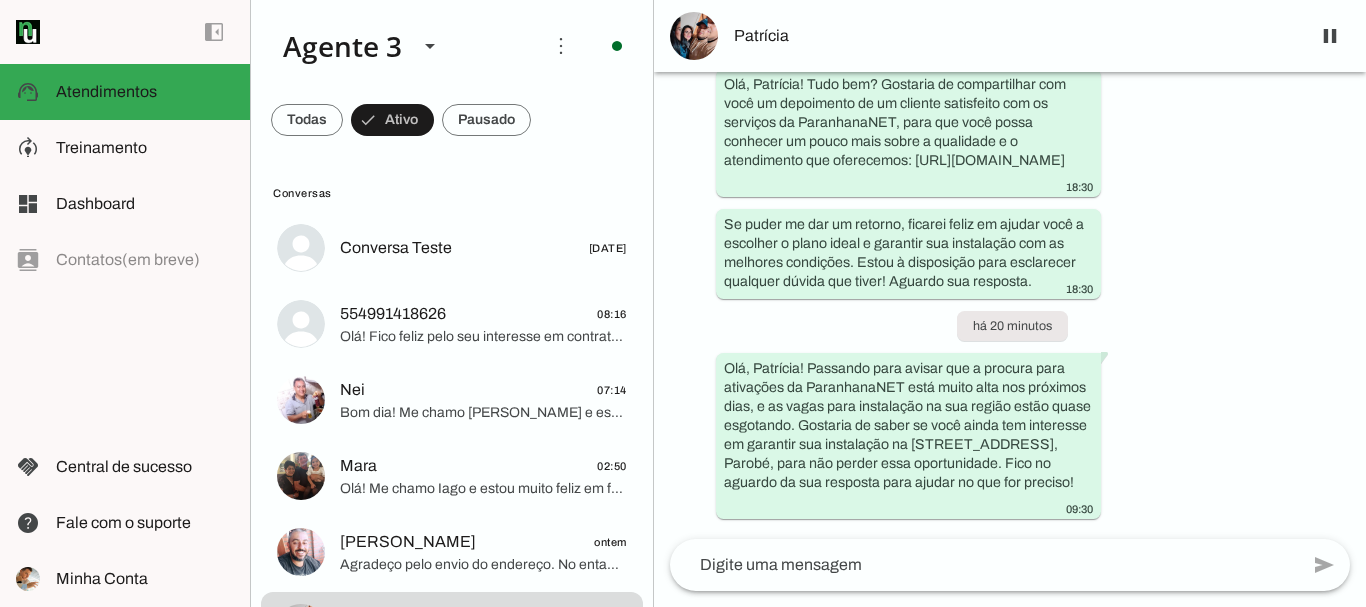 type 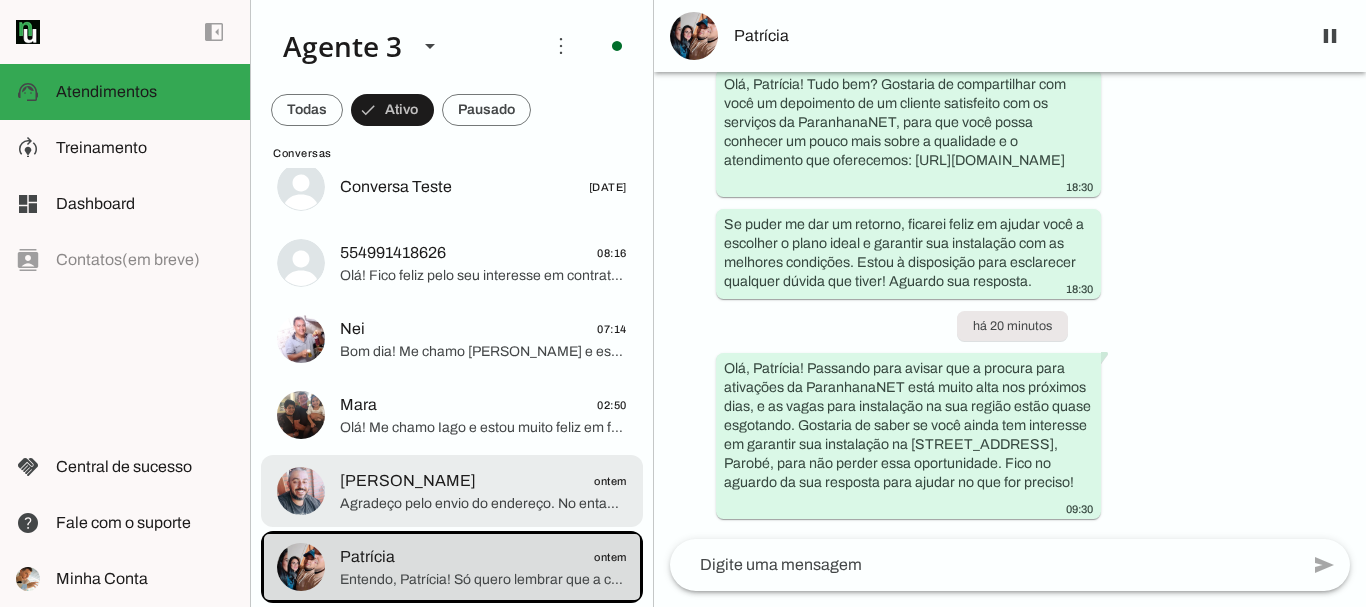scroll, scrollTop: 0, scrollLeft: 0, axis: both 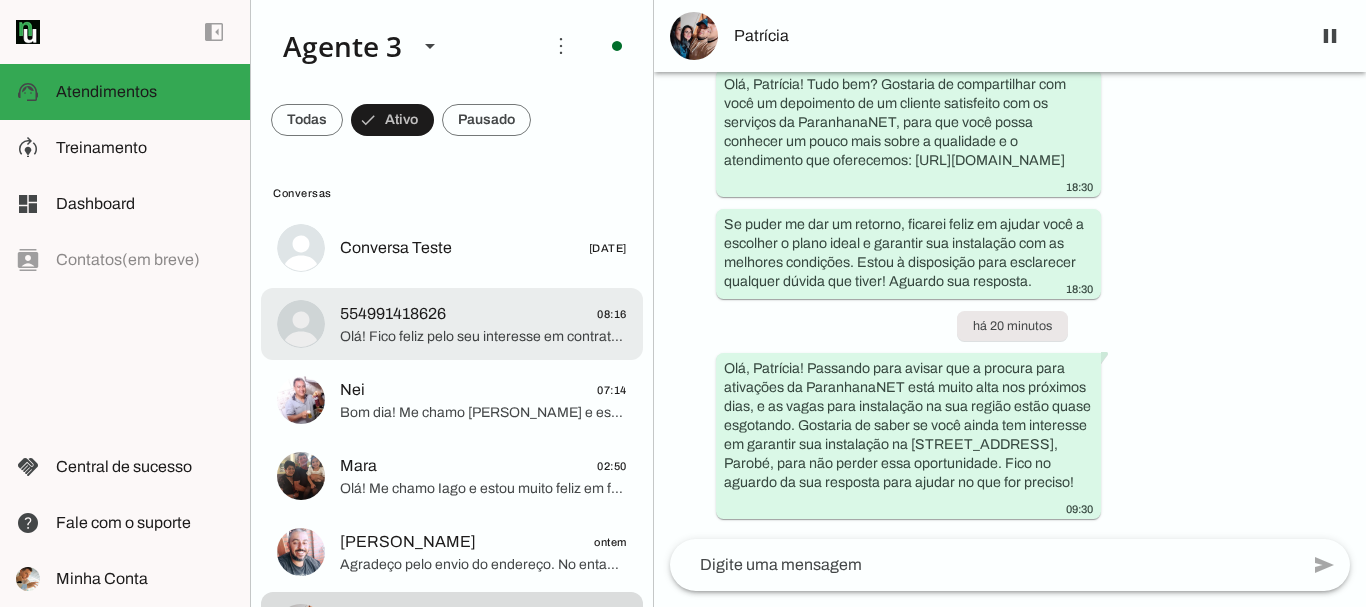 click on "554991418626
08:16" 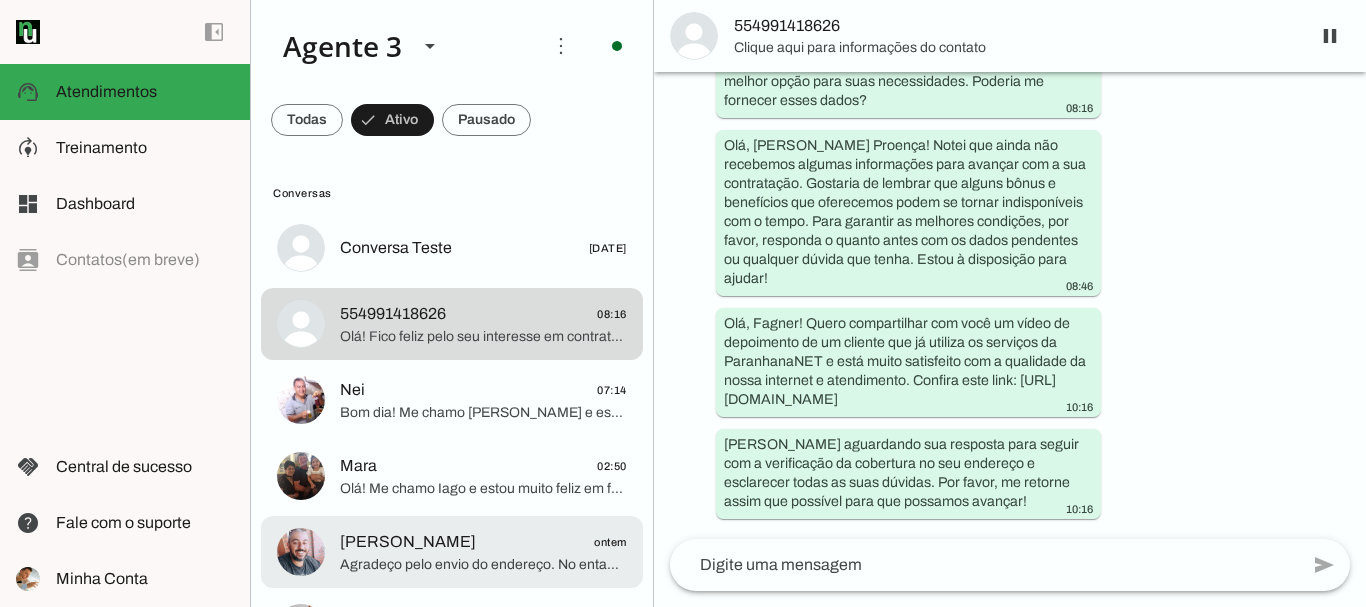 click on "Agradeço pelo envio do endereço. No entanto, [GEOGRAPHIC_DATA]/RS não está entre as cidades onde temos cobertura técnica e rede de fibra óptica disponível, que são Parobé, [GEOGRAPHIC_DATA] e Igrejinha. Infelizmente, ainda não temos rede disponível no endereço que você informou.
Vamos incluir seu contato em nossa lista de espera, assim que houver disponibilidade de atendimento no seu endereço, entraremos em contato para verificar se ainda há interesse.
Agradeço muito pelo seu contato e fico à disposição para futuras oportunidades! Se precisar de mais informações, estou aqui para ajudar." 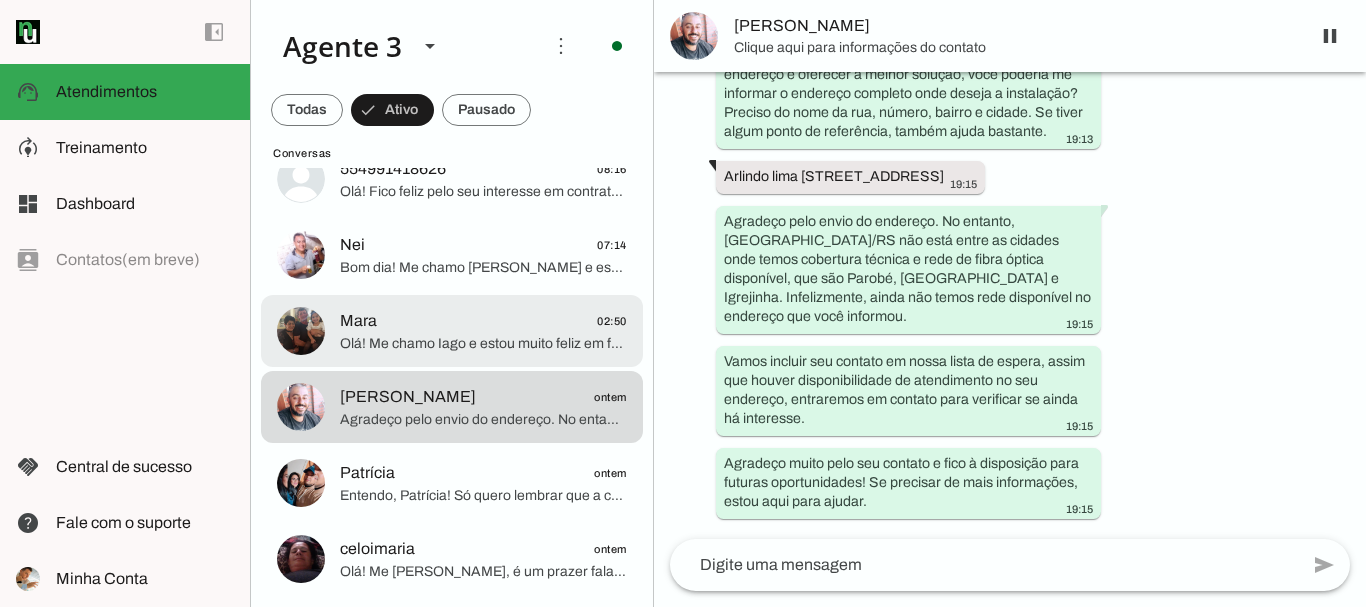 scroll, scrollTop: 147, scrollLeft: 0, axis: vertical 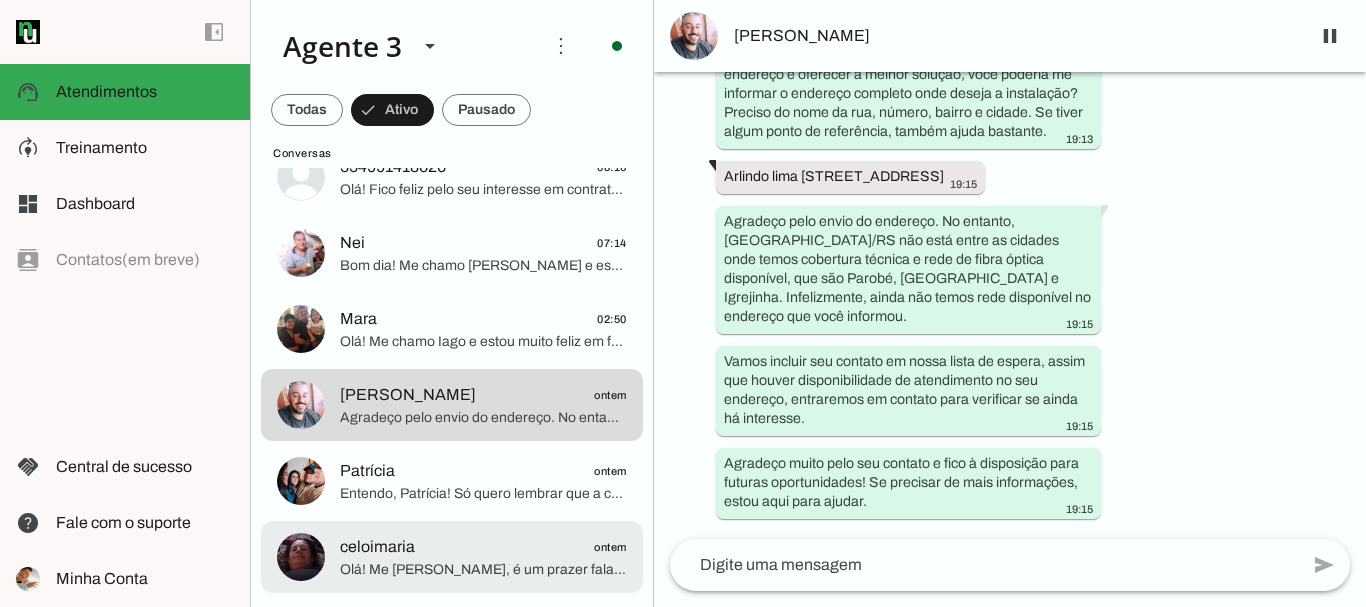 click on "Olá! Me [PERSON_NAME], é um prazer falar com você. A ParanhanaNET é um provedor líder de mercado, eleito como o provedor que entrega a banda larga mais veloz de todo o [GEOGRAPHIC_DATA], estando no top 3 do ranking de velocidade de internet no [GEOGRAPHIC_DATA] e no Top 10 do Brasil, segundo o site [DOMAIN_NAME]. Além disso, somos reconhecidos como o melhor provedor em qualidade de atendimento e suporte técnico na região.
Para começarmos, qual é o seu nome? E poderia me informar o endereço completo onde deseja a instalação, por favor? Rua, número, bairro e cidade. Isso é importante para verificar a disponibilidade da nossa rede em sua área." 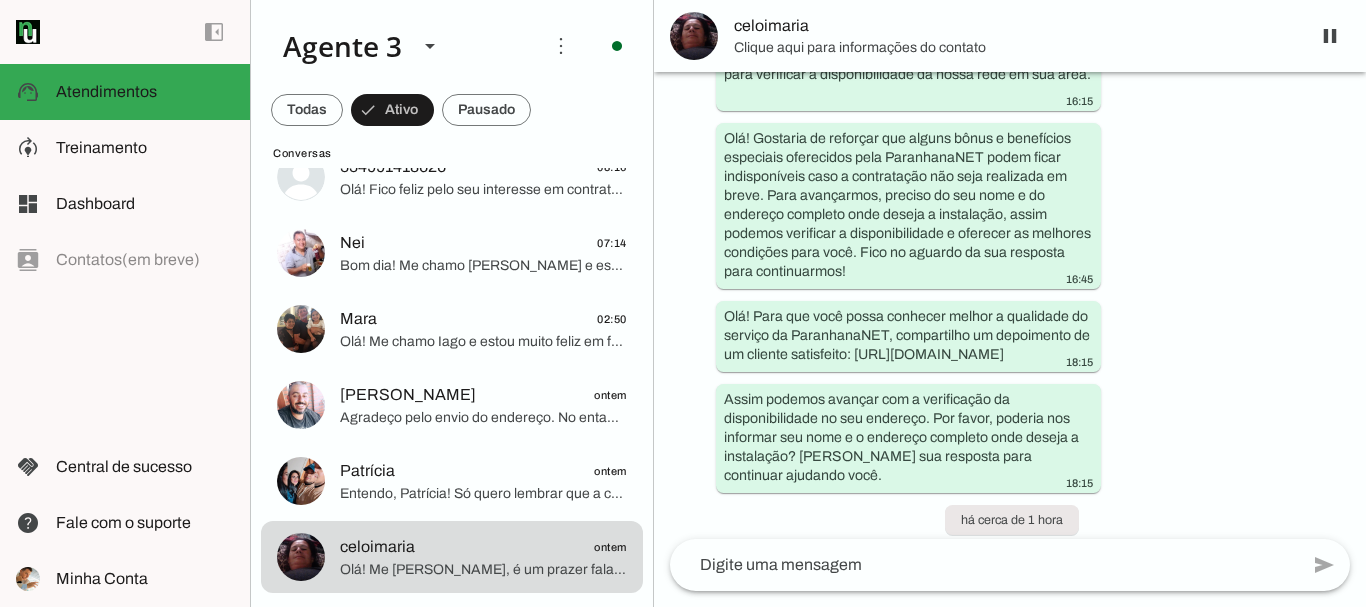 scroll, scrollTop: 672, scrollLeft: 0, axis: vertical 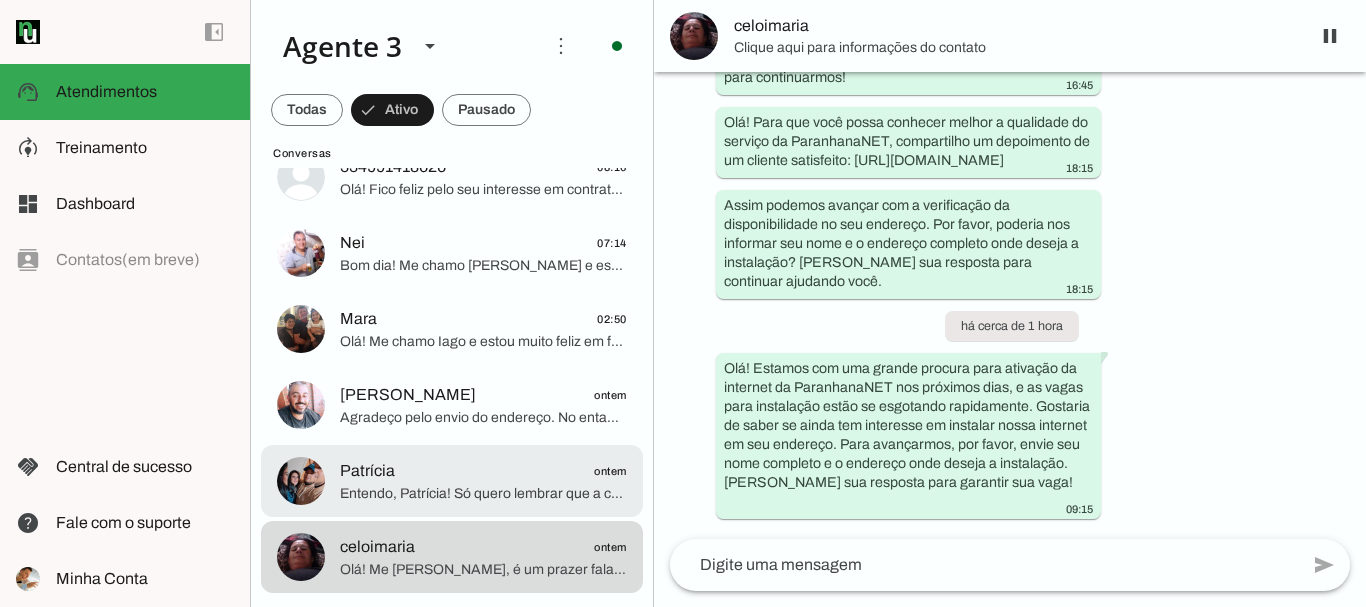 click on "Entendo, Patrícia! Só quero lembrar que a caixa de atendimento mais próxima do seu endereço tem poucas portas disponíveis, e a procura está alta, então é uma boa garantir a sua antes que esgotem.
Se preferir, posso deixar uma reserva para você agora, para não perder essa oportunidade. Também fico à disposição para tirar qualquer dúvida que surgir no seu tempo.
Enquanto isso, aproveito para informar que, ao fechar agora, você terá instalação grátis, TV Digital com mais de 150 canais sem custo mensal, e suporte 24 horas com atendimento humanizado.
Se precisar de algo, é só chamar. Quer que eu deixe sua reserva?" 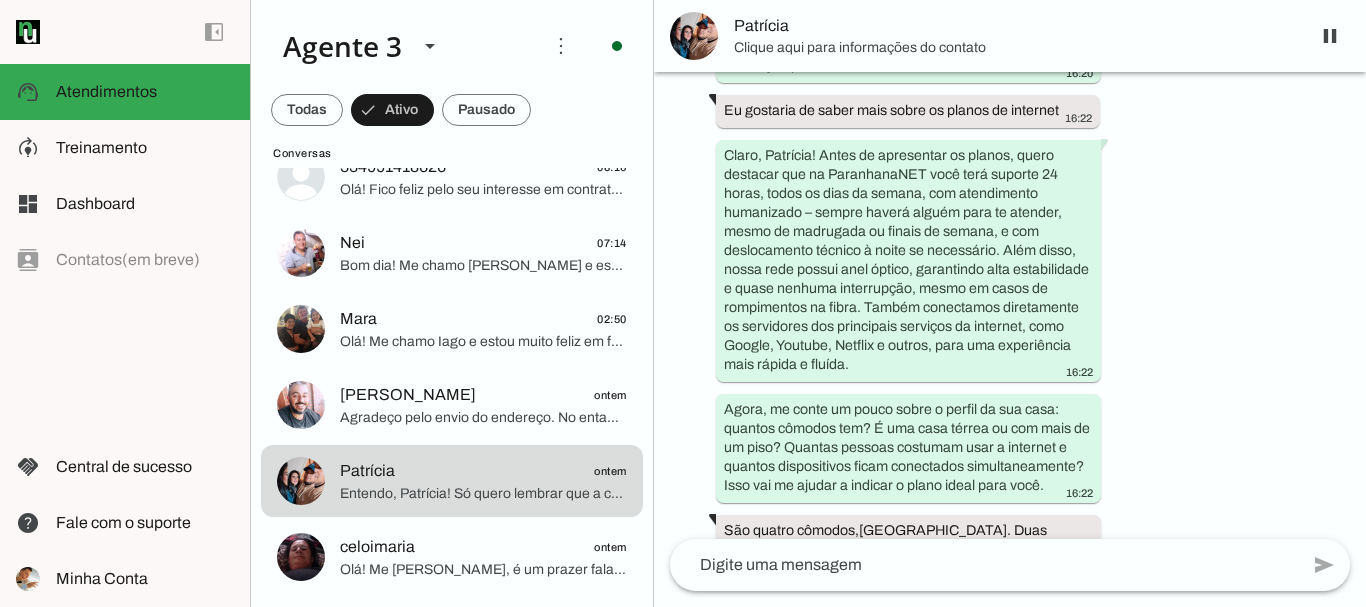 scroll, scrollTop: 3149, scrollLeft: 0, axis: vertical 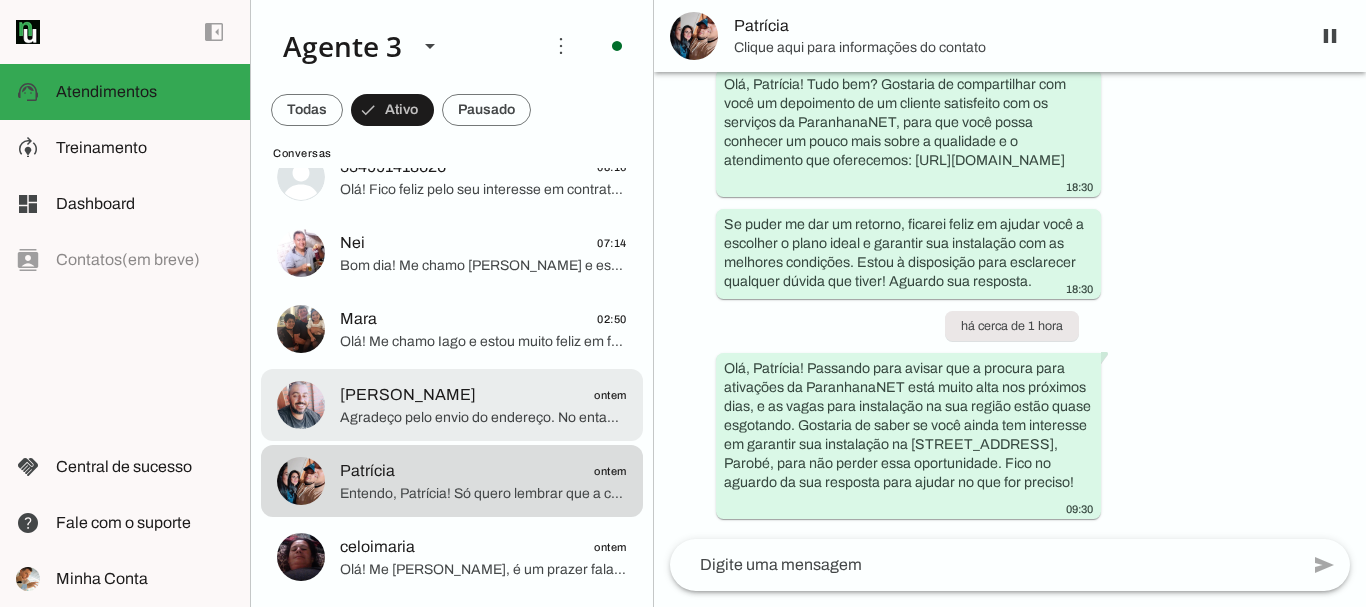 click on "Agradeço pelo envio do endereço. No entanto, [GEOGRAPHIC_DATA]/RS não está entre as cidades onde temos cobertura técnica e rede de fibra óptica disponível, que são Parobé, [GEOGRAPHIC_DATA] e Igrejinha. Infelizmente, ainda não temos rede disponível no endereço que você informou.
Vamos incluir seu contato em nossa lista de espera, assim que houver disponibilidade de atendimento no seu endereço, entraremos em contato para verificar se ainda há interesse.
Agradeço muito pelo seu contato e fico à disposição para futuras oportunidades! Se precisar de mais informações, estou aqui para ajudar." 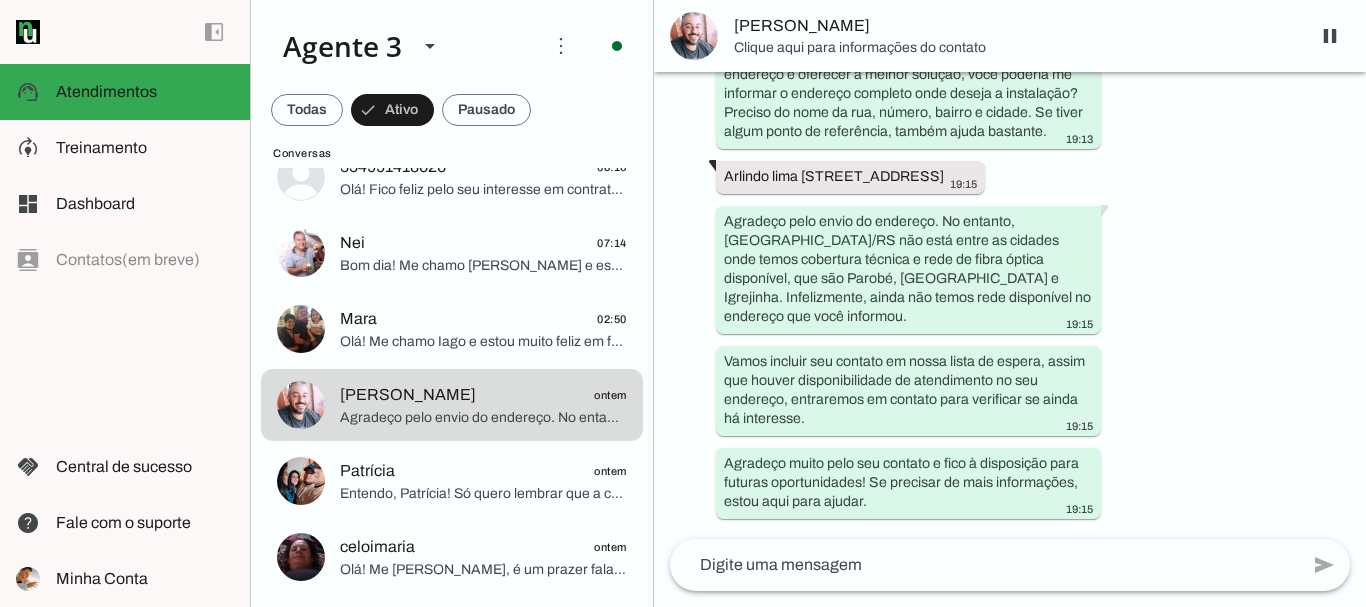 click on "[PERSON_NAME]" at bounding box center [1014, 26] 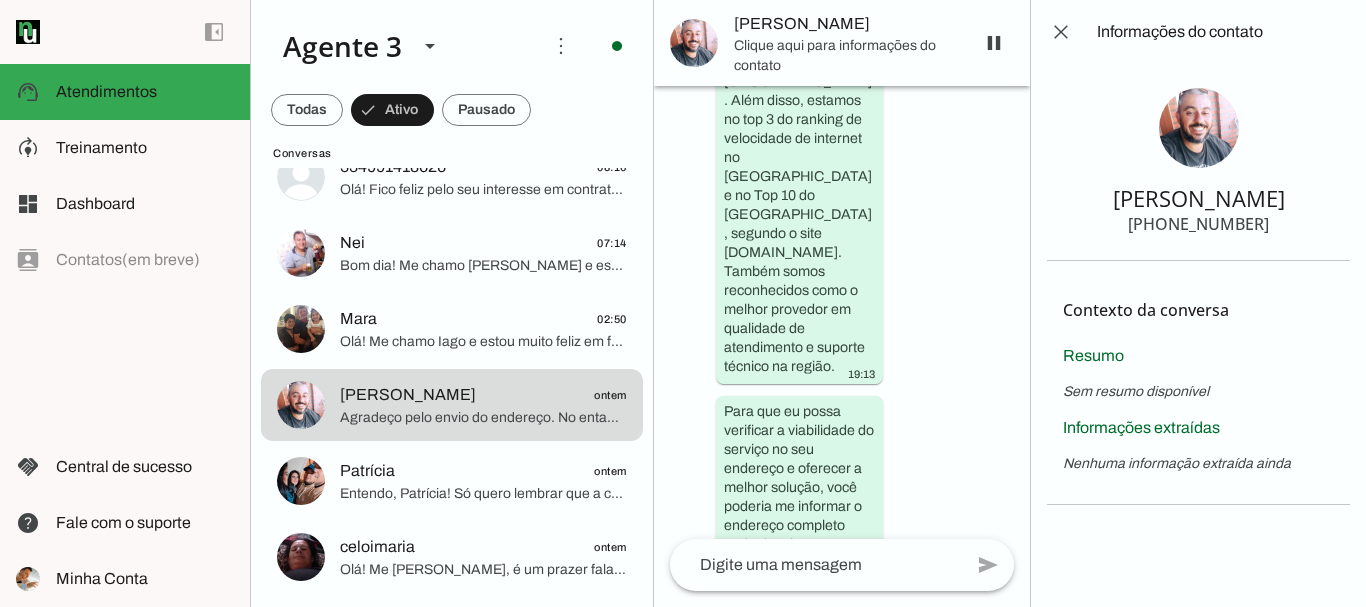 scroll, scrollTop: 1295, scrollLeft: 0, axis: vertical 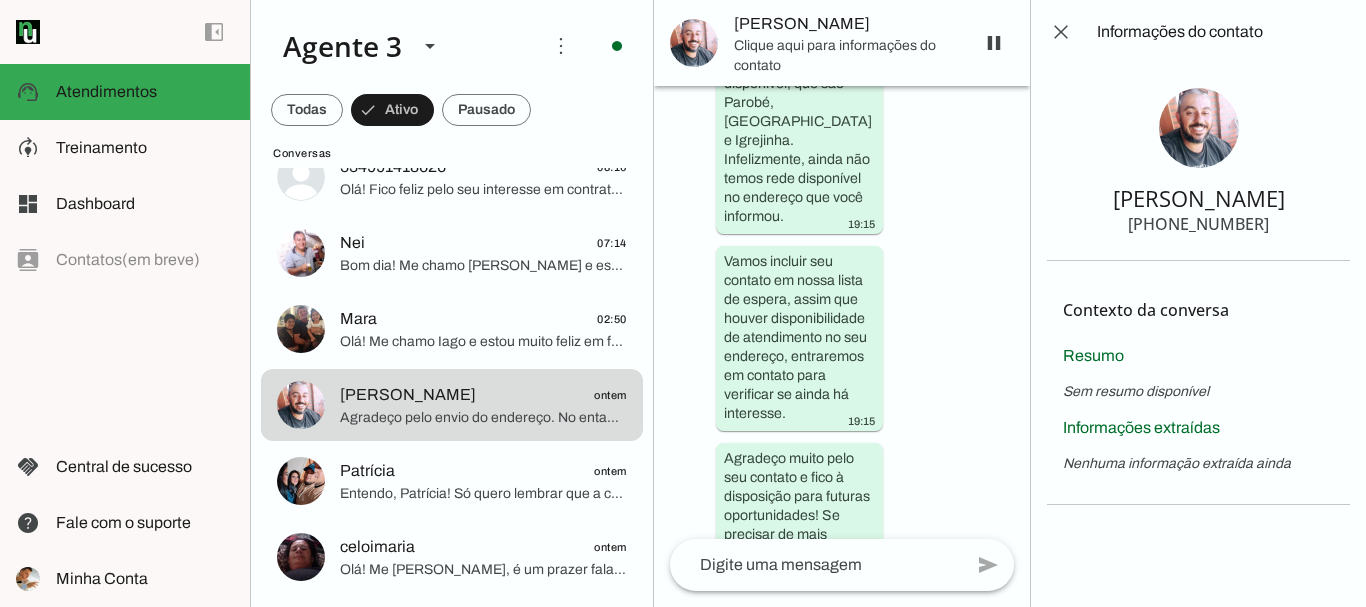 click on "[PHONE_NUMBER]" at bounding box center [1198, 224] 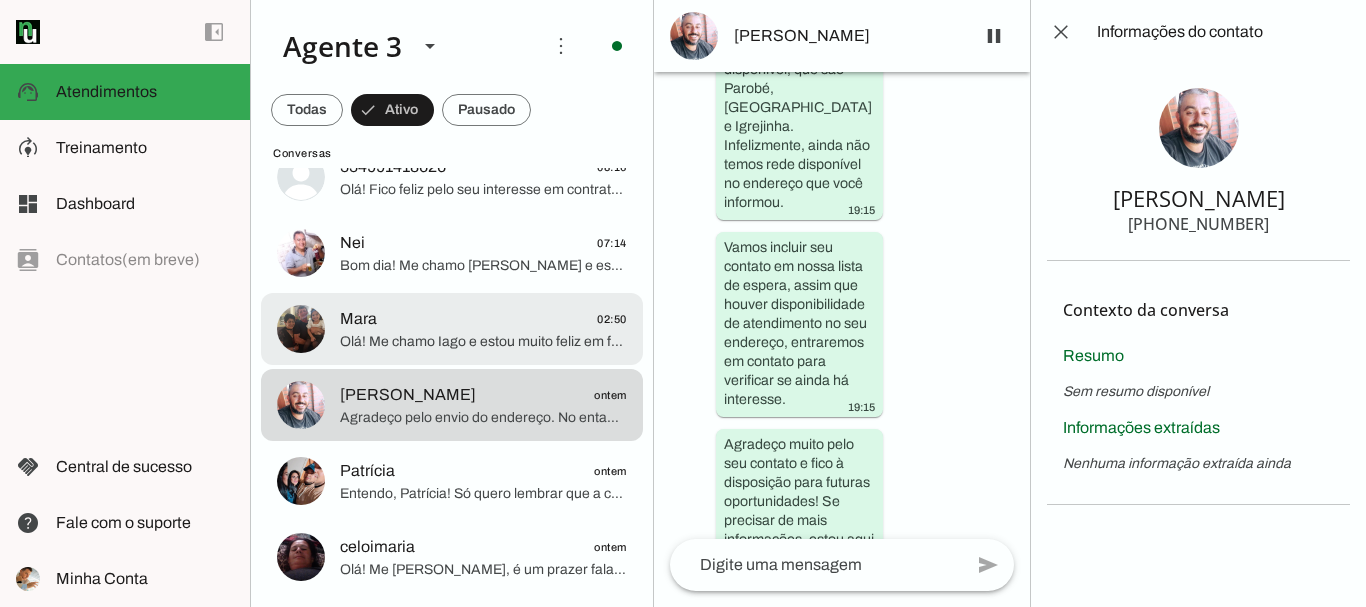 click on "Olá! Me chamo Iago e estou muito feliz em falar com você. Sou consultor da [PERSON_NAME], um provedor líder de mercado, reconhecido como o que entrega a banda larga mais veloz de todo o [GEOGRAPHIC_DATA]. Estamos no top 3 do ranking de velocidade de internet no [GEOGRAPHIC_DATA] e no Top 10 do [GEOGRAPHIC_DATA], segundo o site [DOMAIN_NAME]. Além disso, somos reconhecidos como o melhor provedor em qualidade de atendimento e suporte técnico na região.
Para que eu possa verificar a disponibilidade do serviço no seu endereço, poderia me informar o nome da rua, número, bairro e cidade onde deseja a instalação? Também preciso saber seu nome para poder continuar o atendimento." 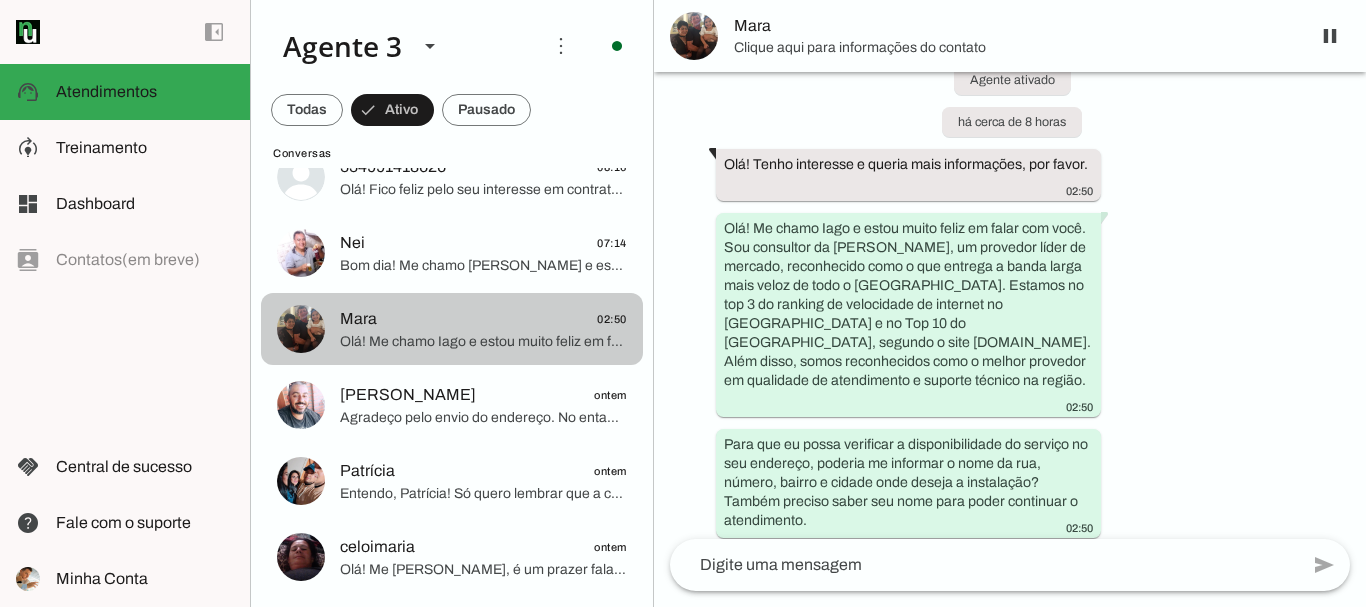 scroll, scrollTop: 51, scrollLeft: 0, axis: vertical 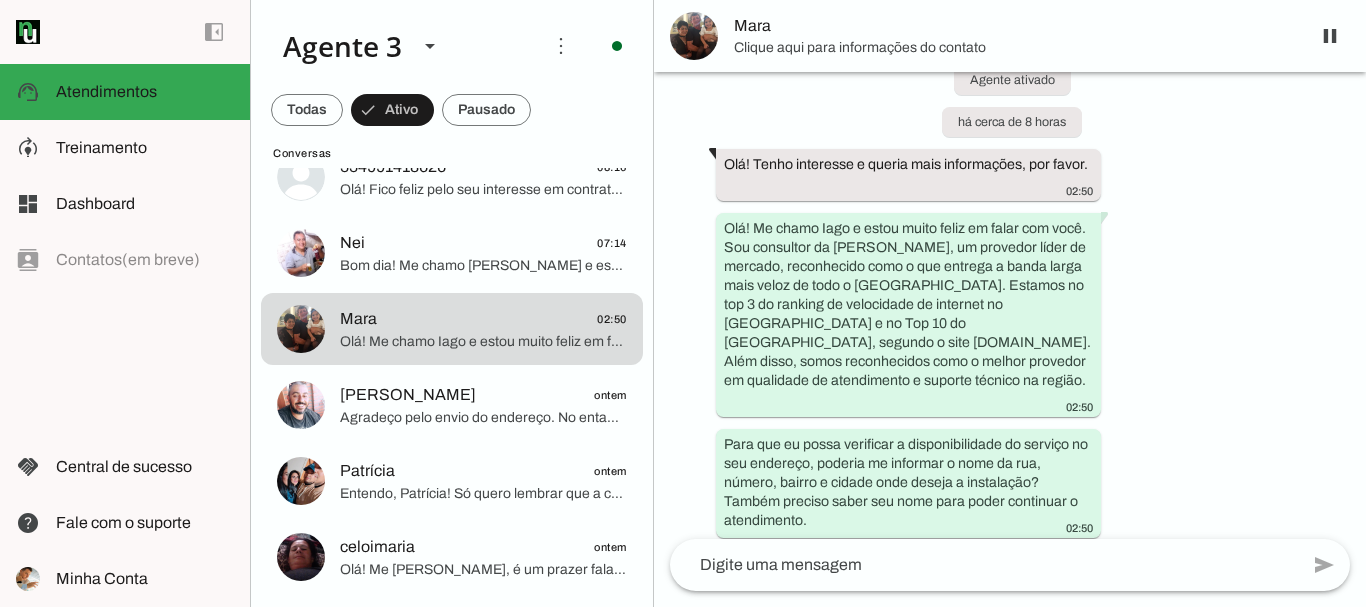 click on "Mara" at bounding box center (1014, 26) 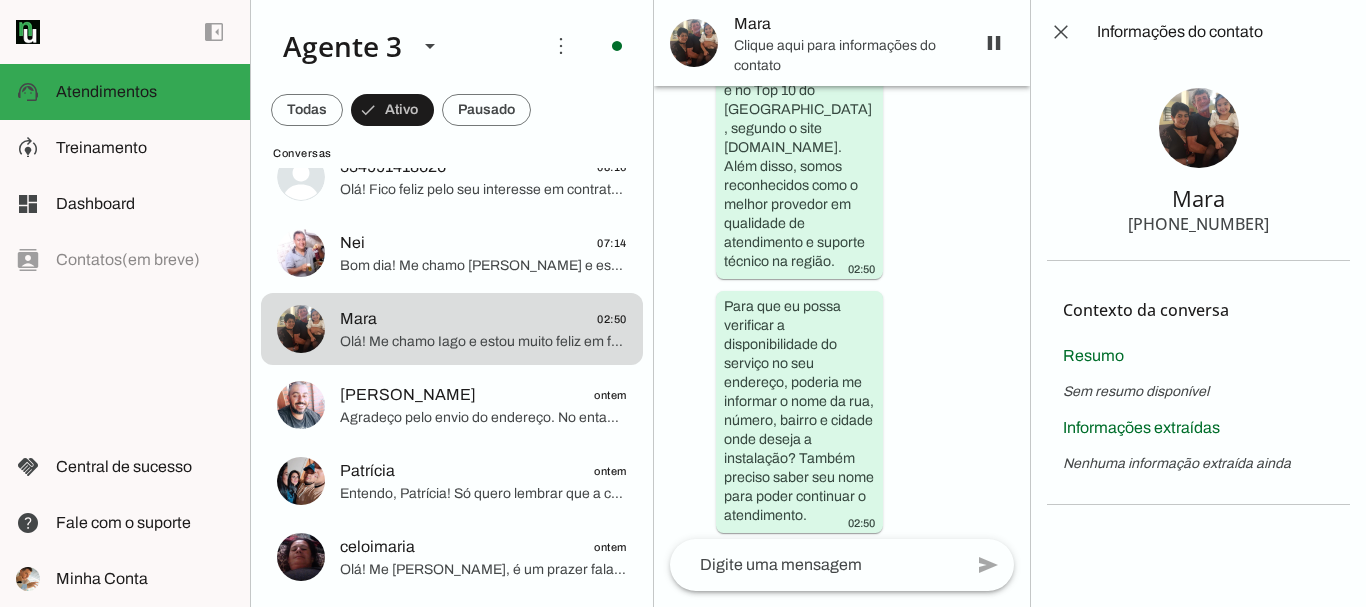 click on "[PHONE_NUMBER]" at bounding box center (1198, 224) 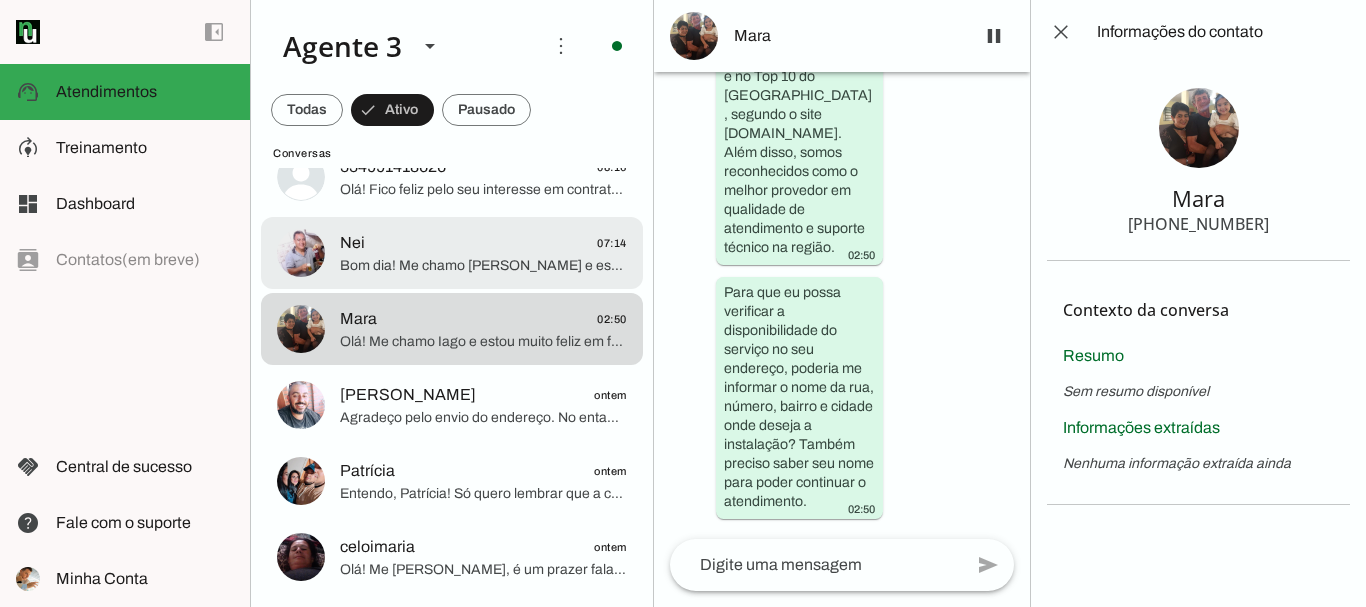 click on "Nei
07:14" 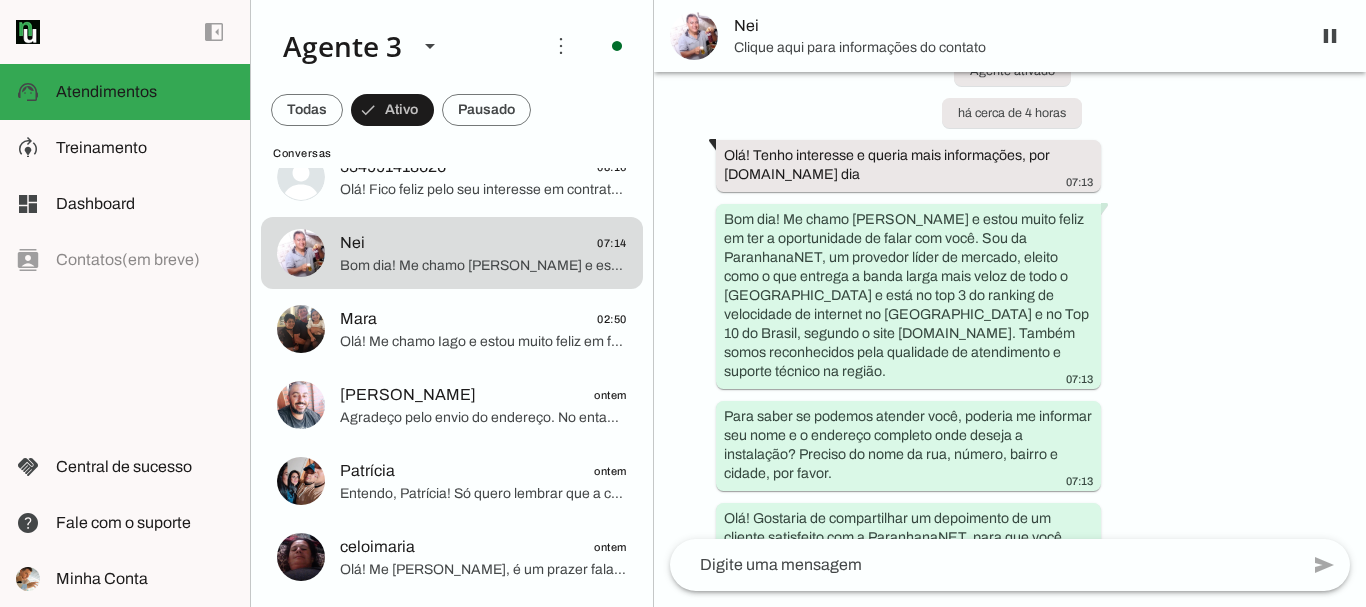 scroll, scrollTop: 0, scrollLeft: 0, axis: both 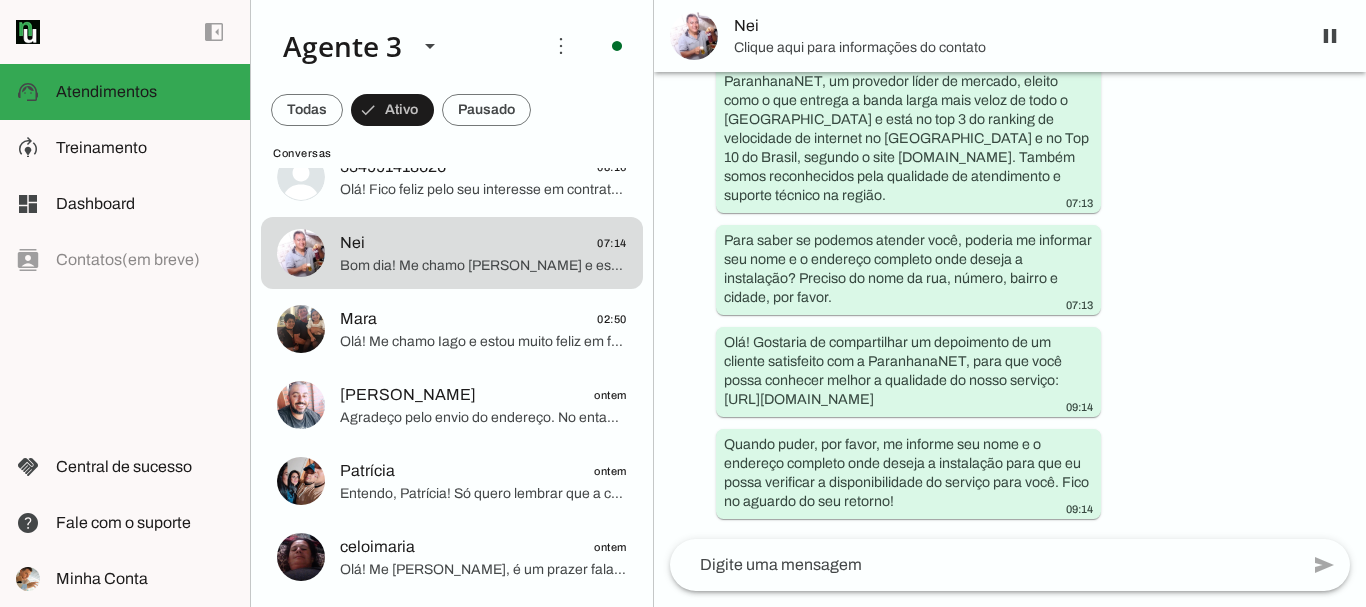 click on "Clique aqui para informações do contato" at bounding box center (1014, 48) 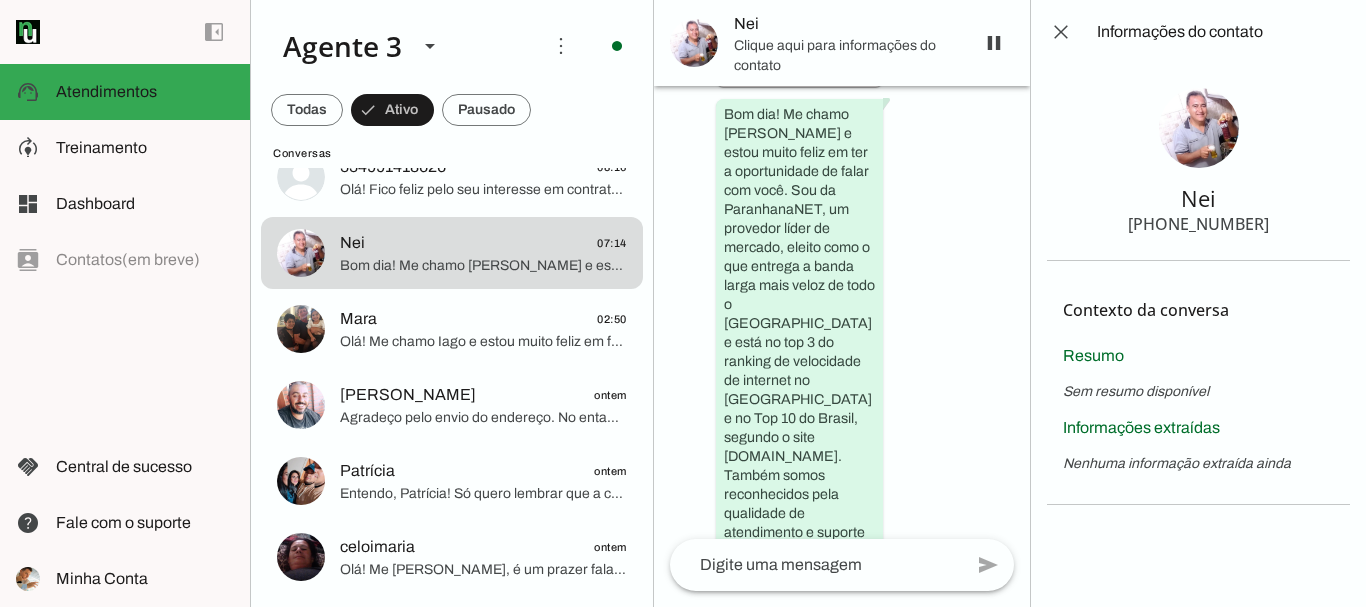 scroll, scrollTop: 939, scrollLeft: 0, axis: vertical 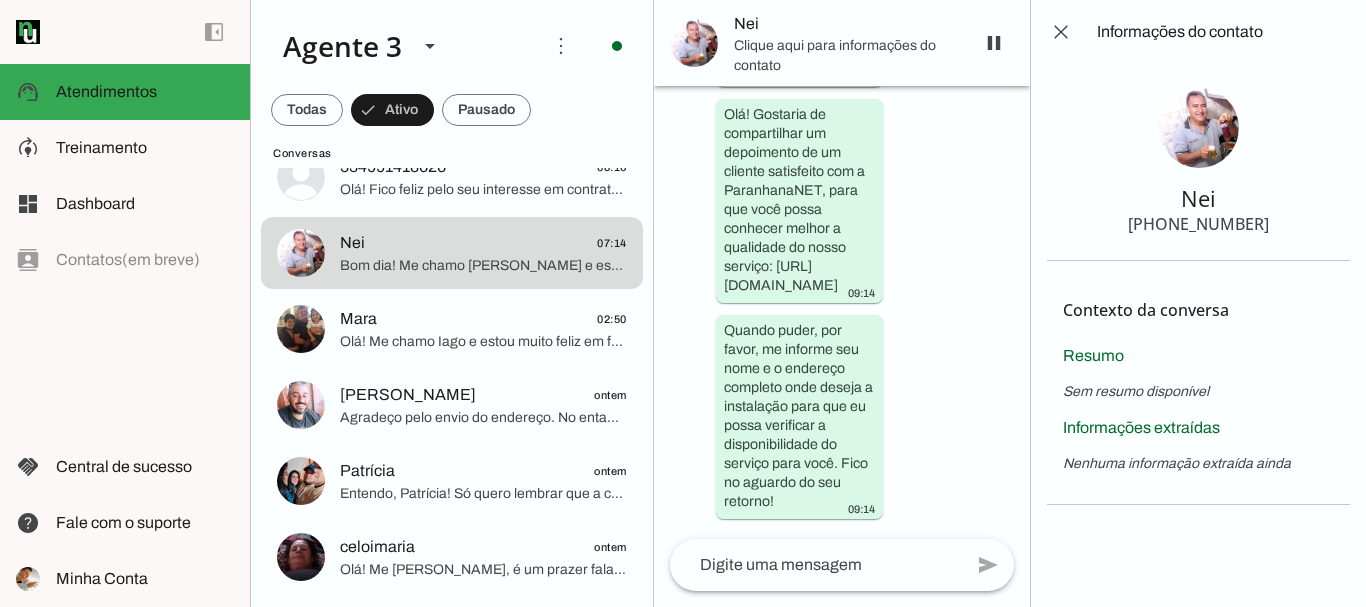 click on "[PHONE_NUMBER]" at bounding box center (1198, 224) 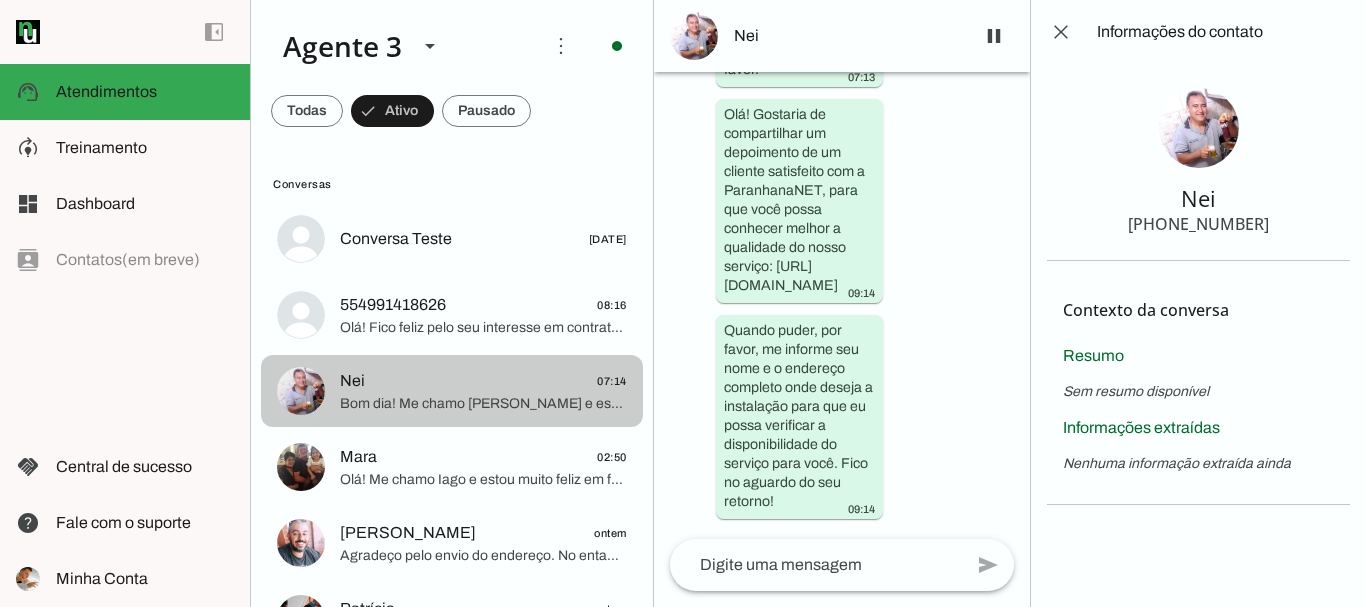 scroll, scrollTop: 0, scrollLeft: 0, axis: both 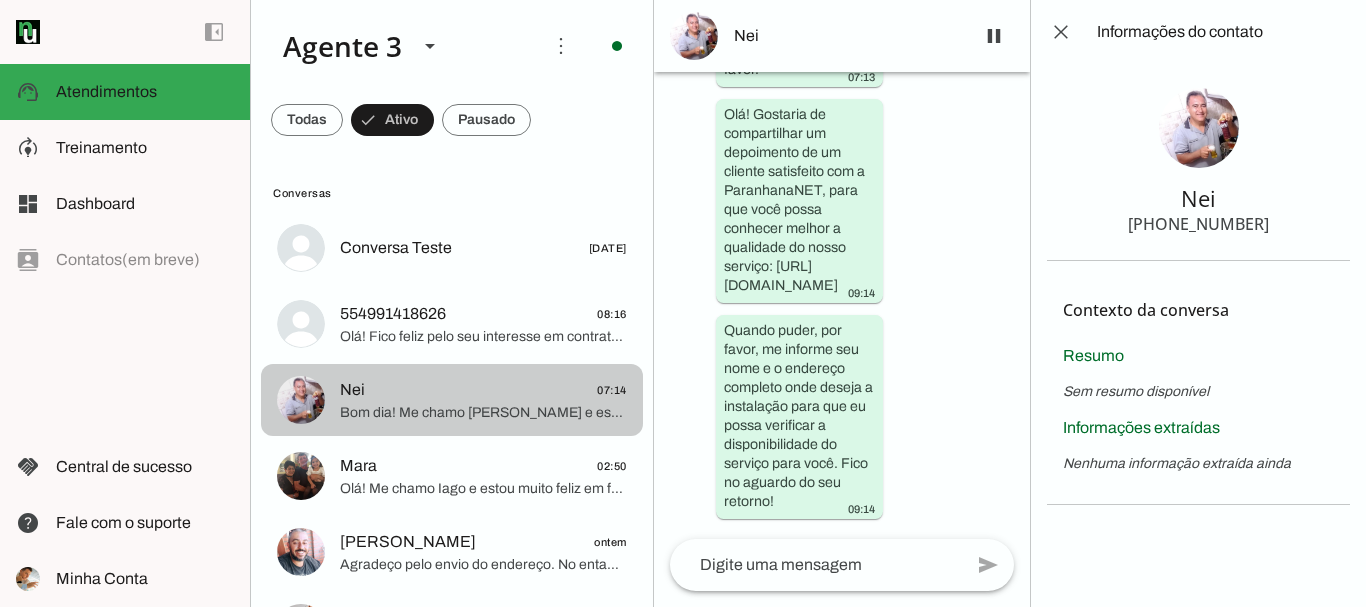 click on "554991418626
08:16" 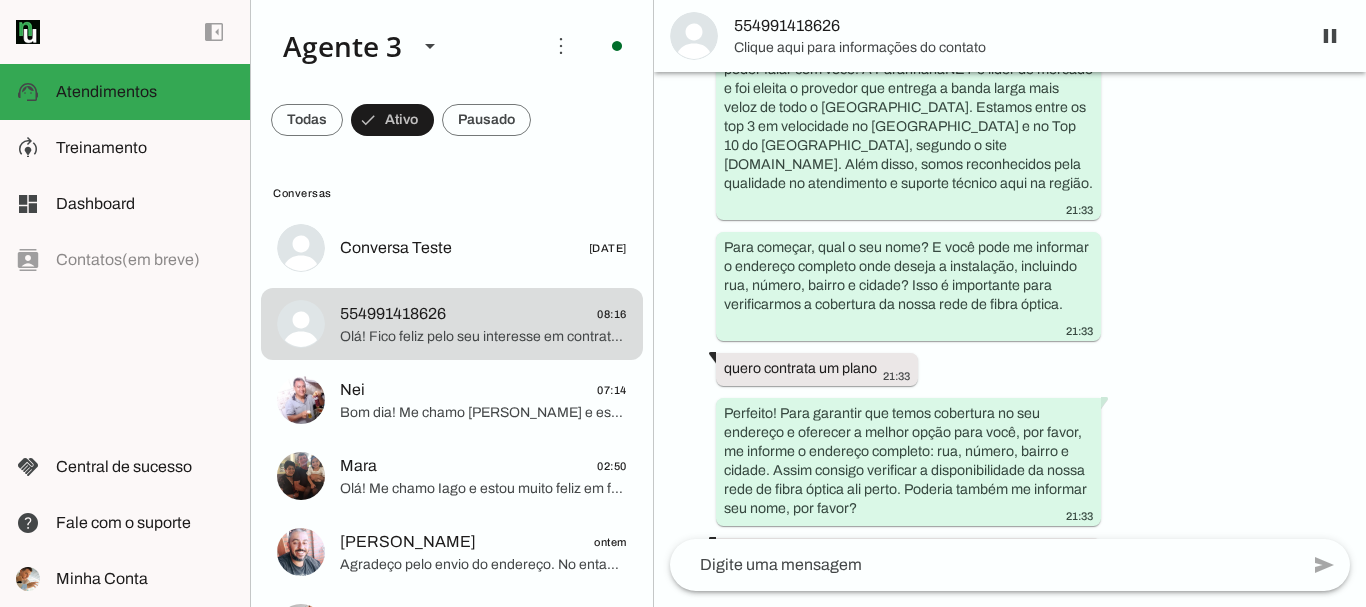 click on "Clique aqui para informações do contato" at bounding box center (1014, 48) 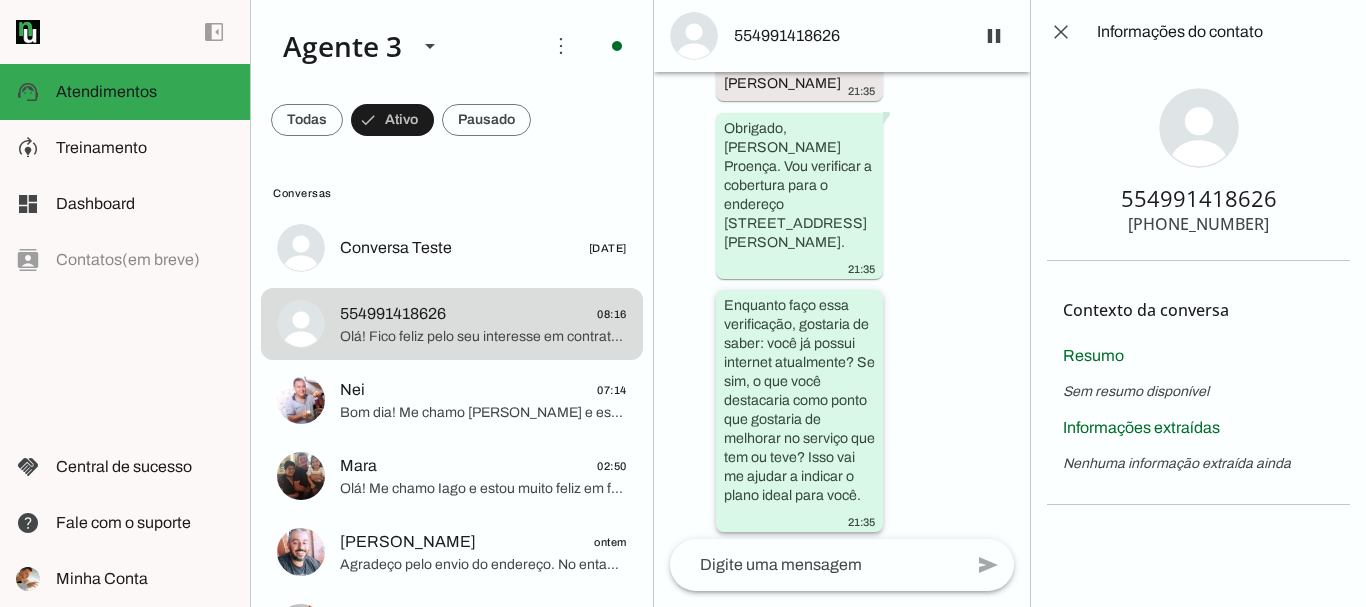 scroll, scrollTop: 1124, scrollLeft: 0, axis: vertical 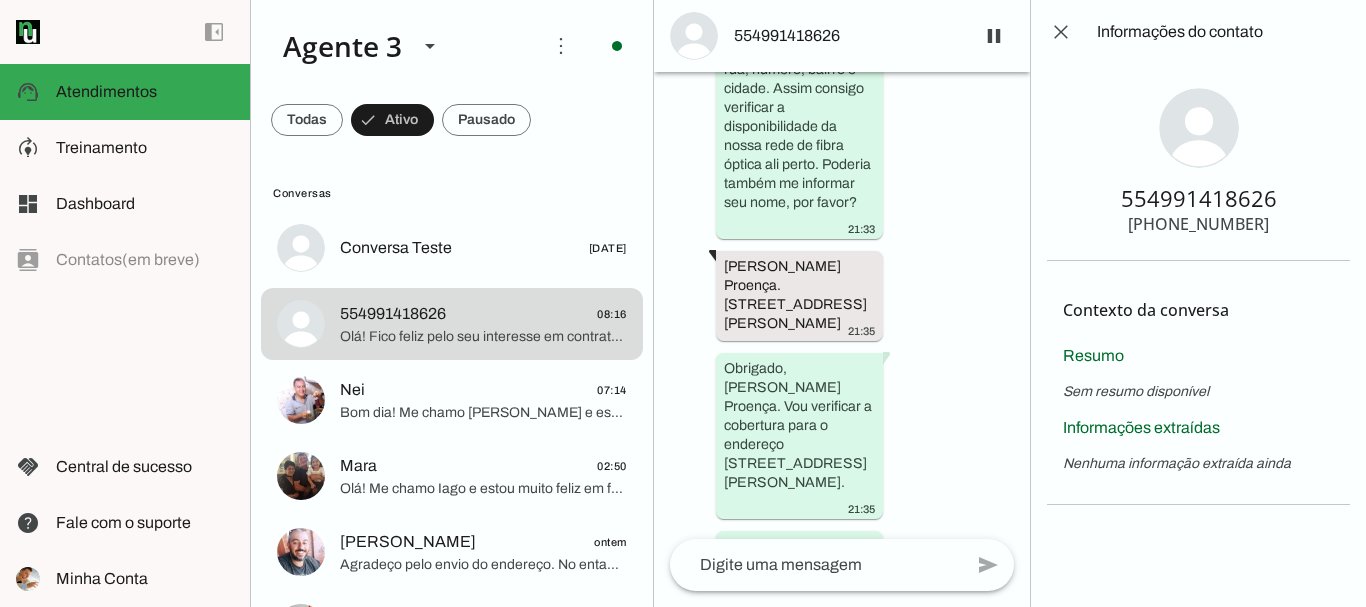 click on "[PHONE_NUMBER]" at bounding box center (1198, 224) 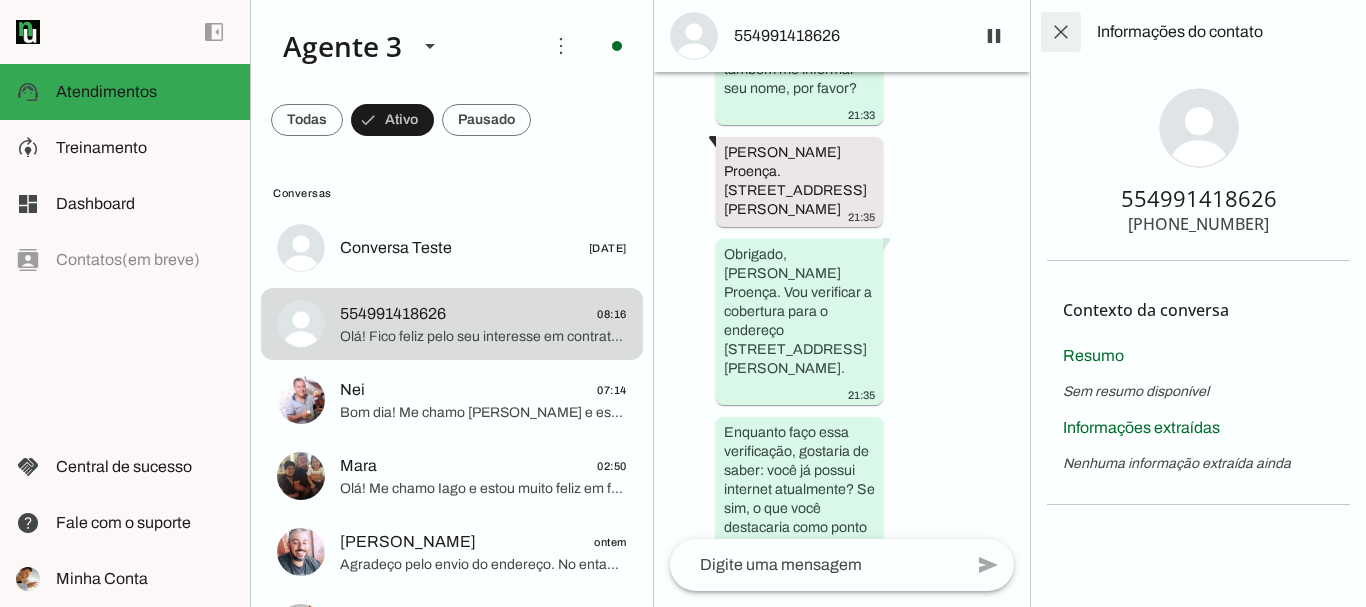 click at bounding box center [1061, 32] 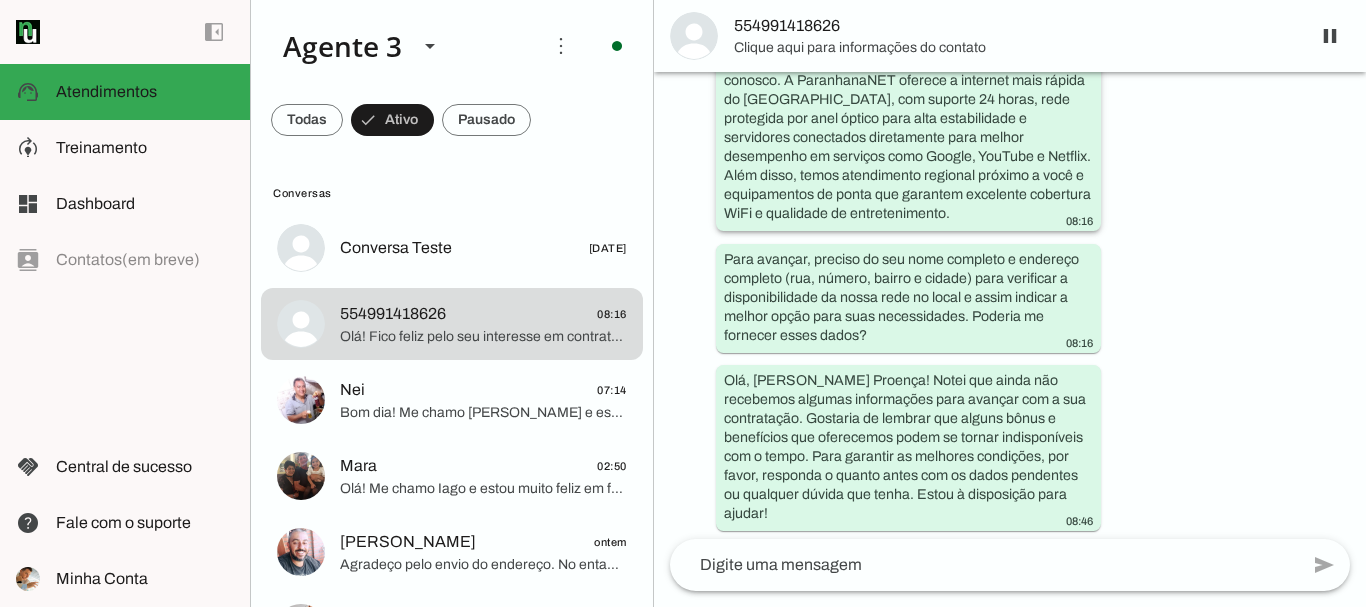 scroll, scrollTop: 1310, scrollLeft: 0, axis: vertical 